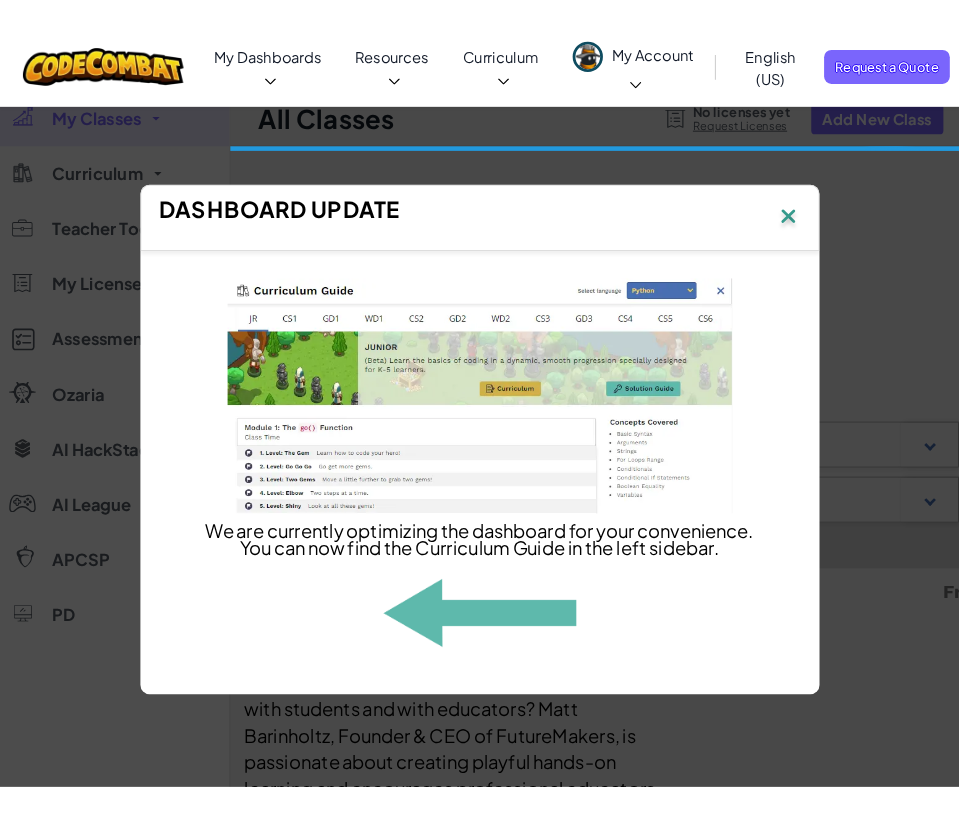 scroll, scrollTop: 0, scrollLeft: 0, axis: both 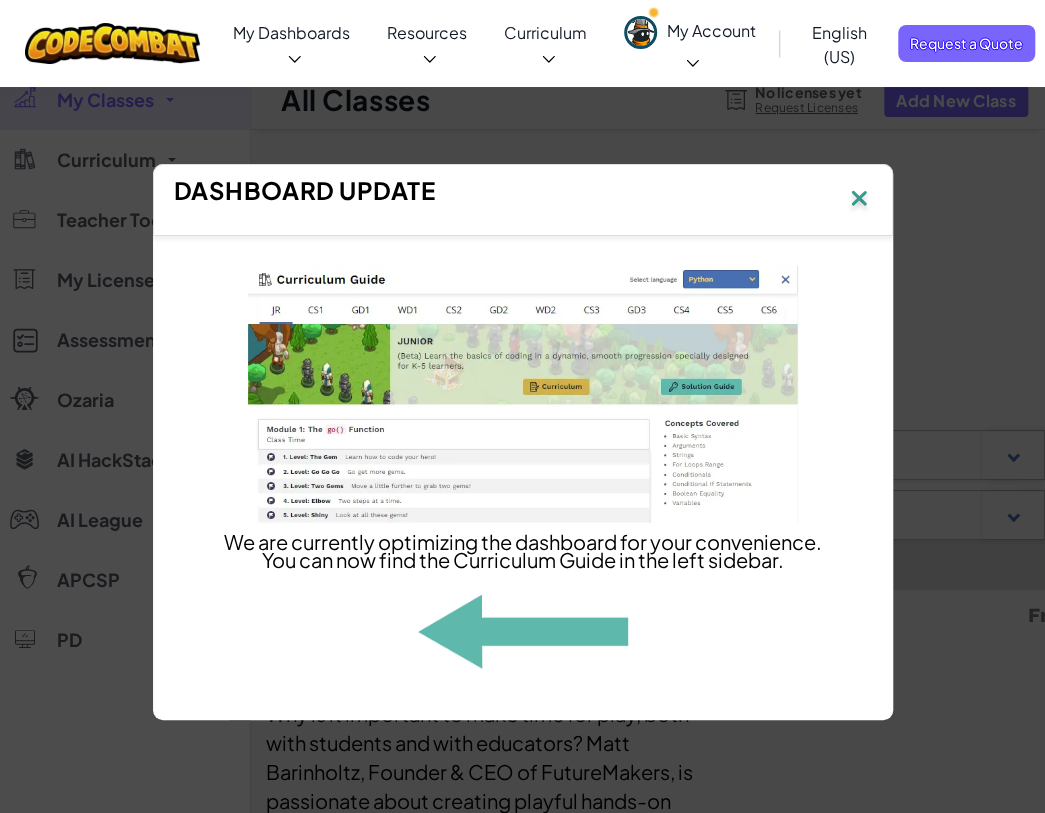 click at bounding box center (859, 200) 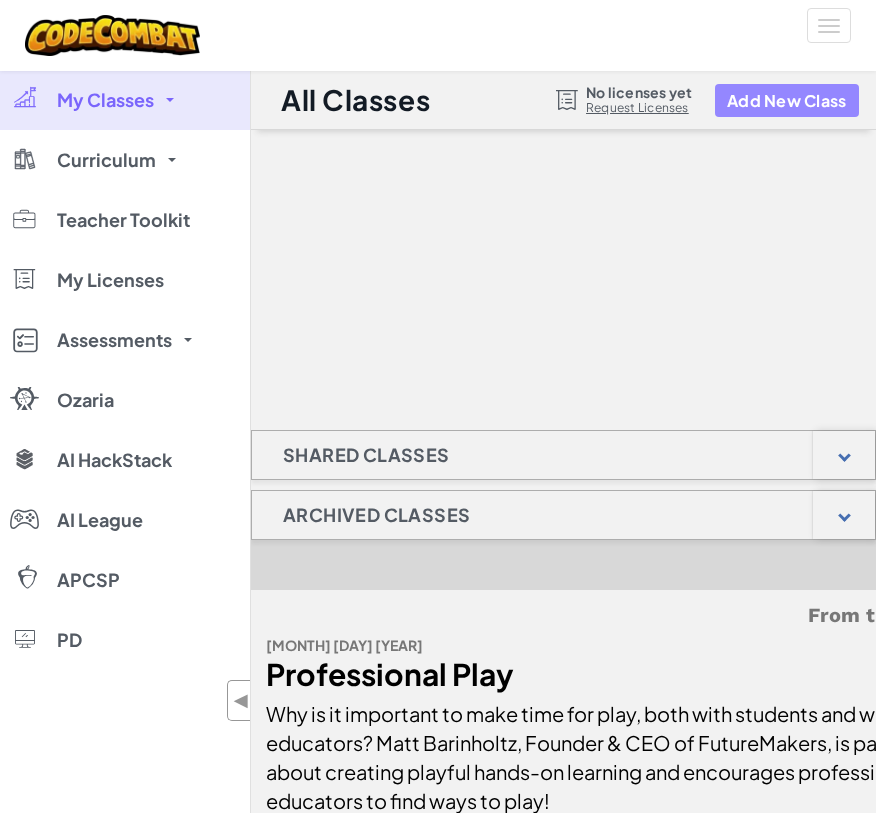 click on "Add New Class" at bounding box center (787, 100) 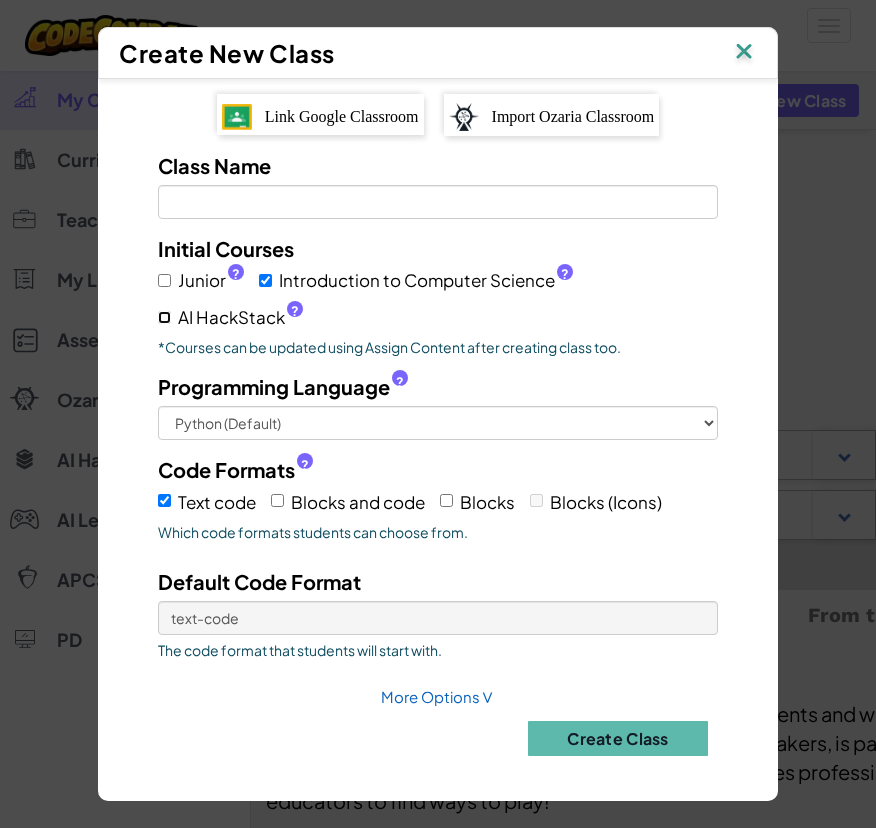 click on "AI HackStack
?" at bounding box center (164, 317) 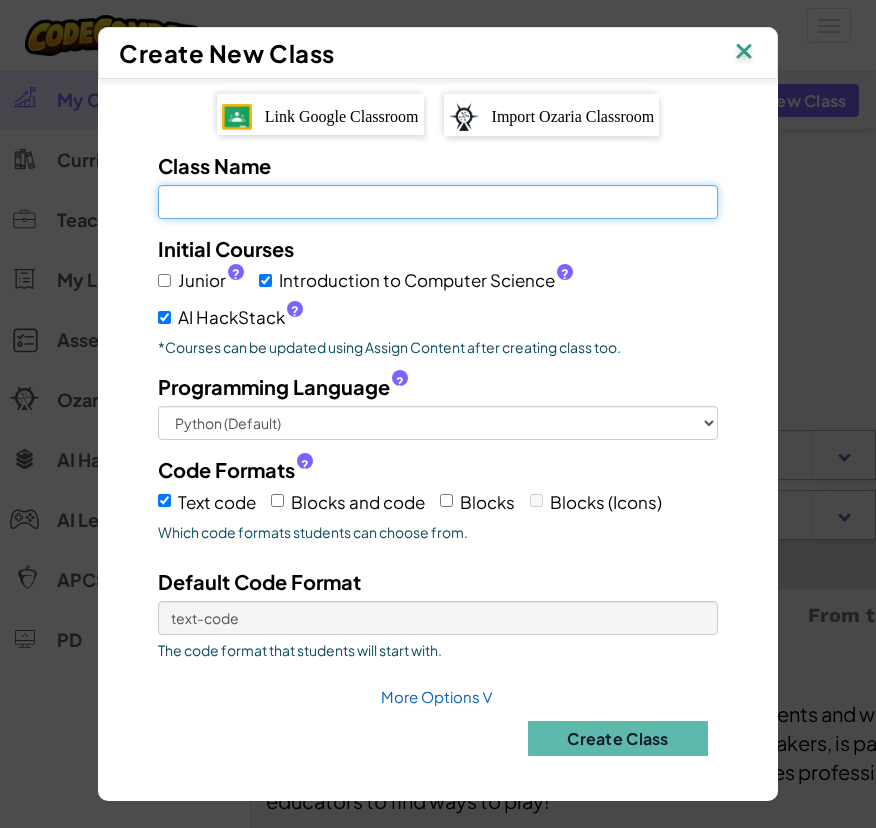 click on "Class Name
Field is required" at bounding box center (438, 202) 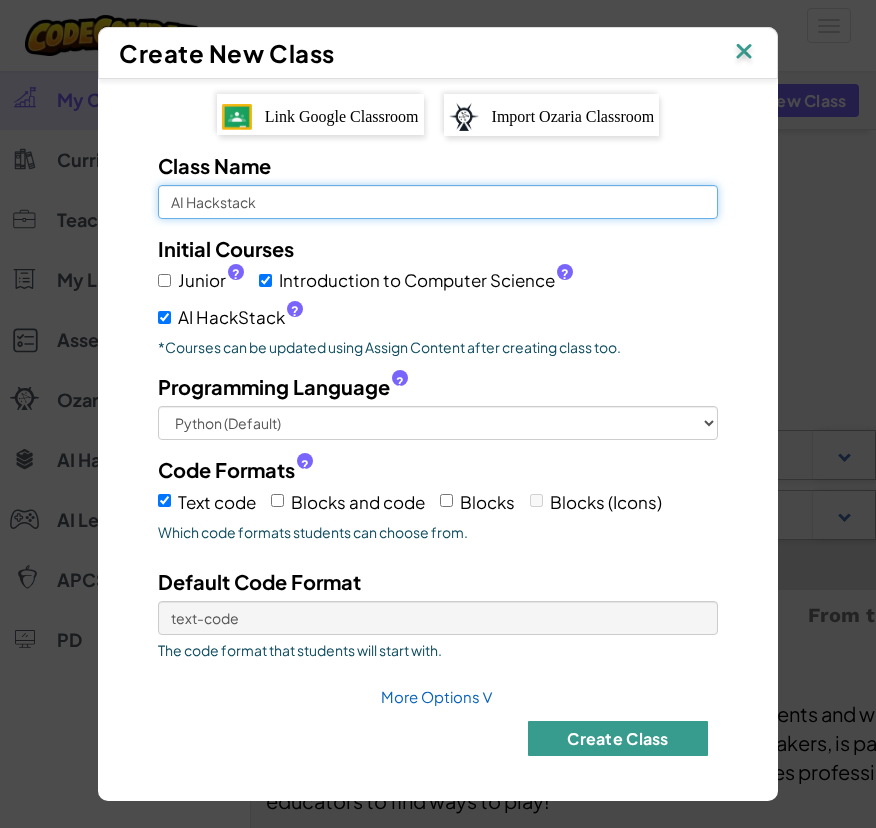 type on "AI Hackstack" 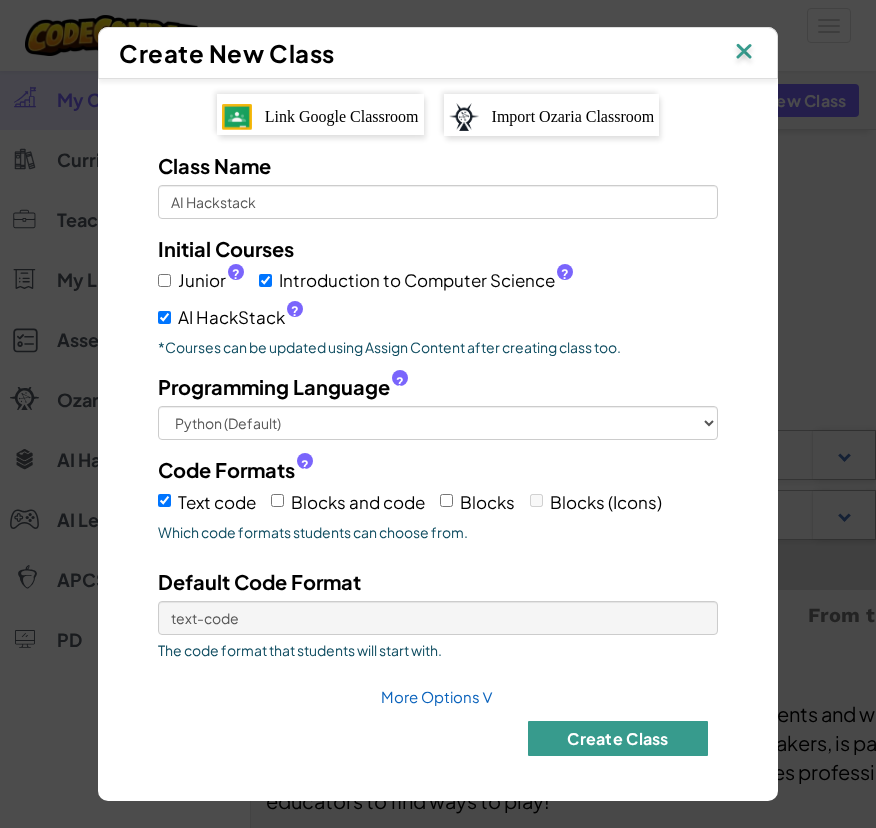 click on "Create Class" at bounding box center (618, 738) 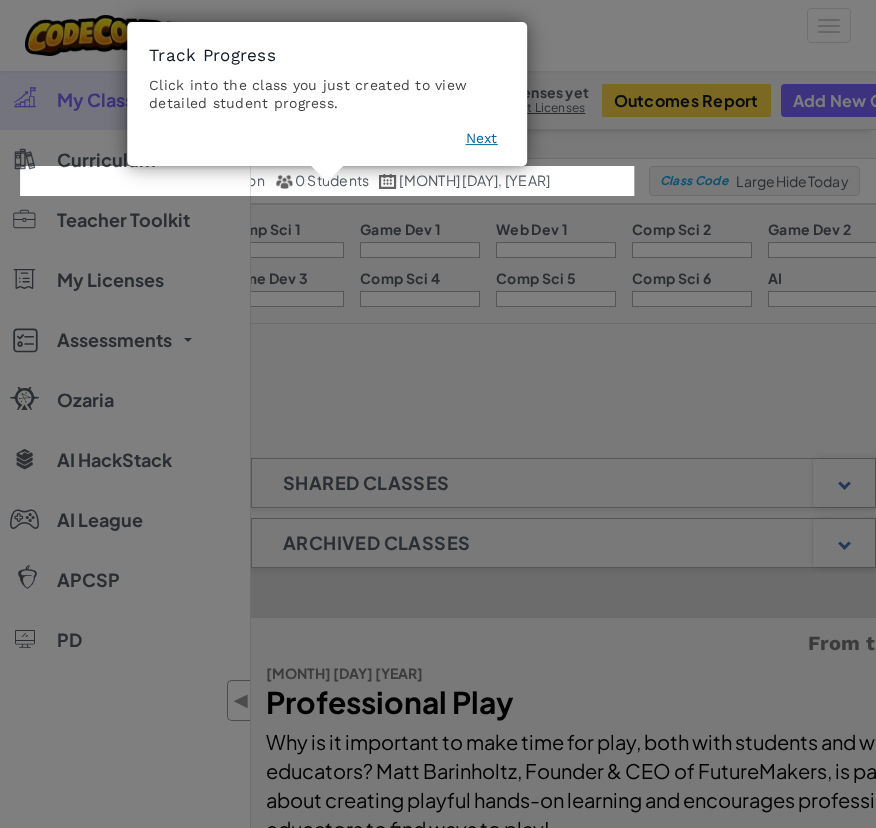 click on "Next" at bounding box center (482, 139) 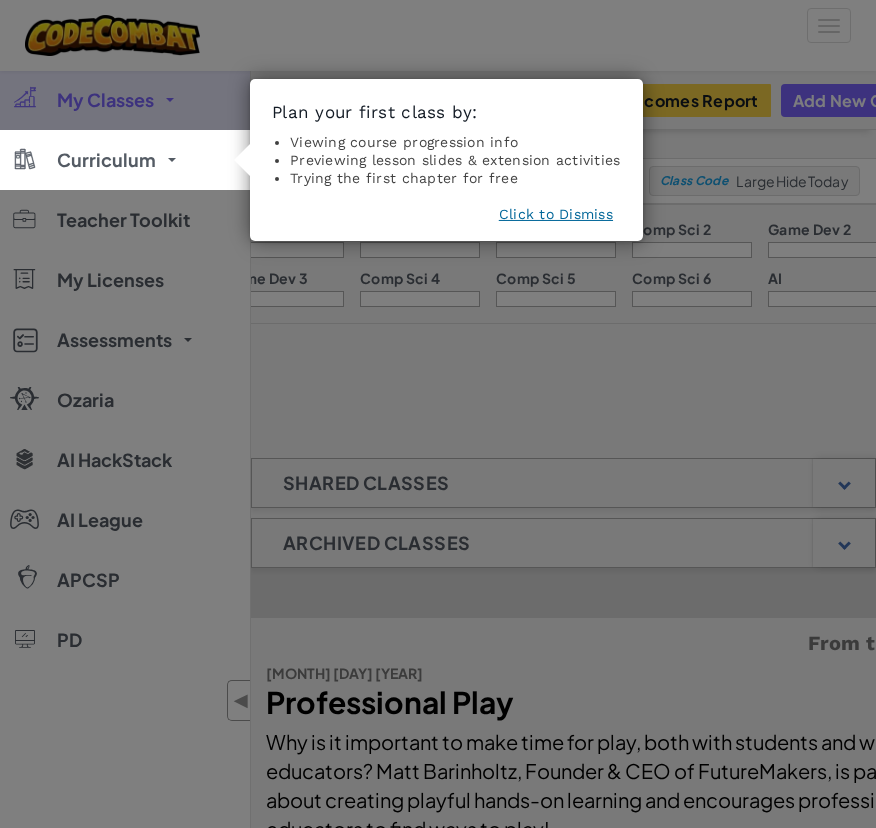 click on "Click to Dismiss" at bounding box center [556, 214] 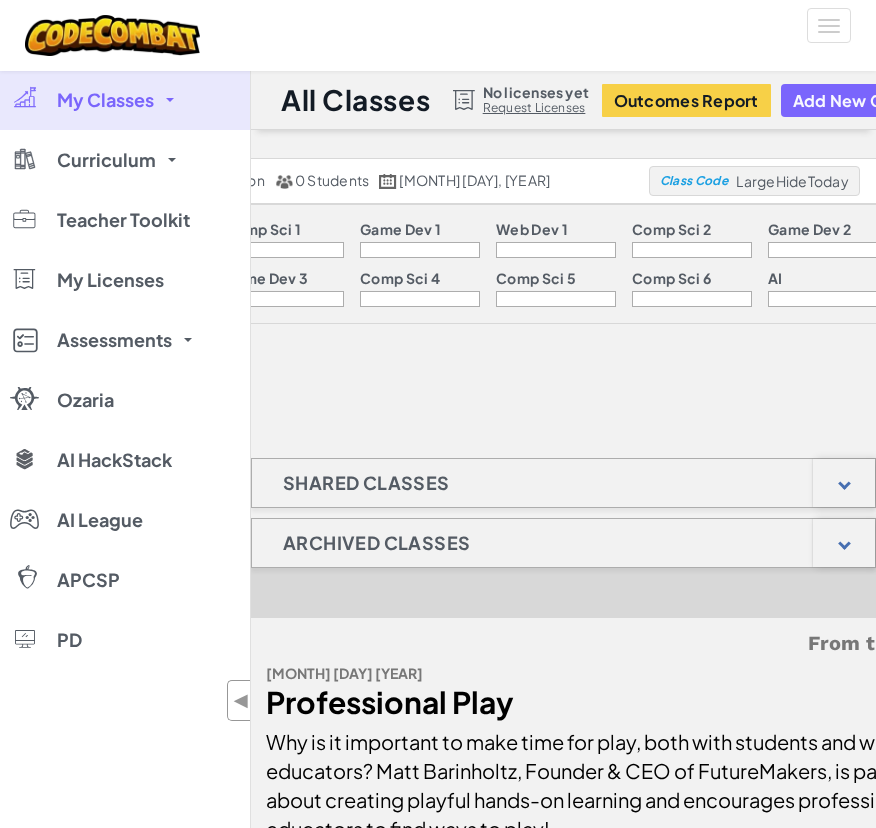 click on "Toggle navigation" at bounding box center (438, 35) 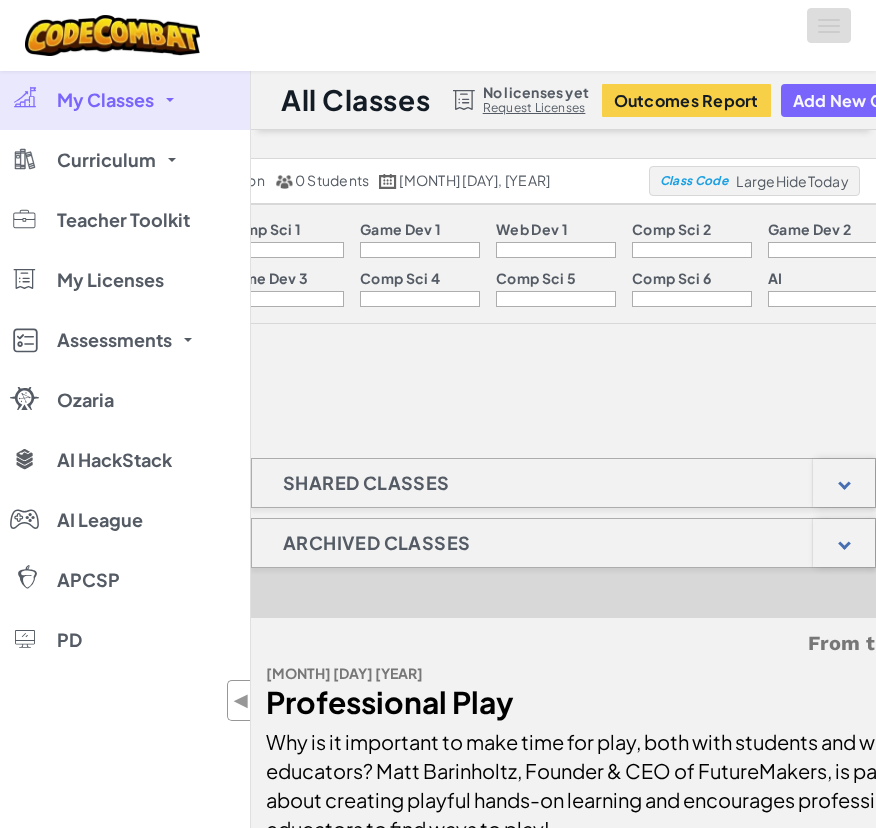 click at bounding box center (829, 20) 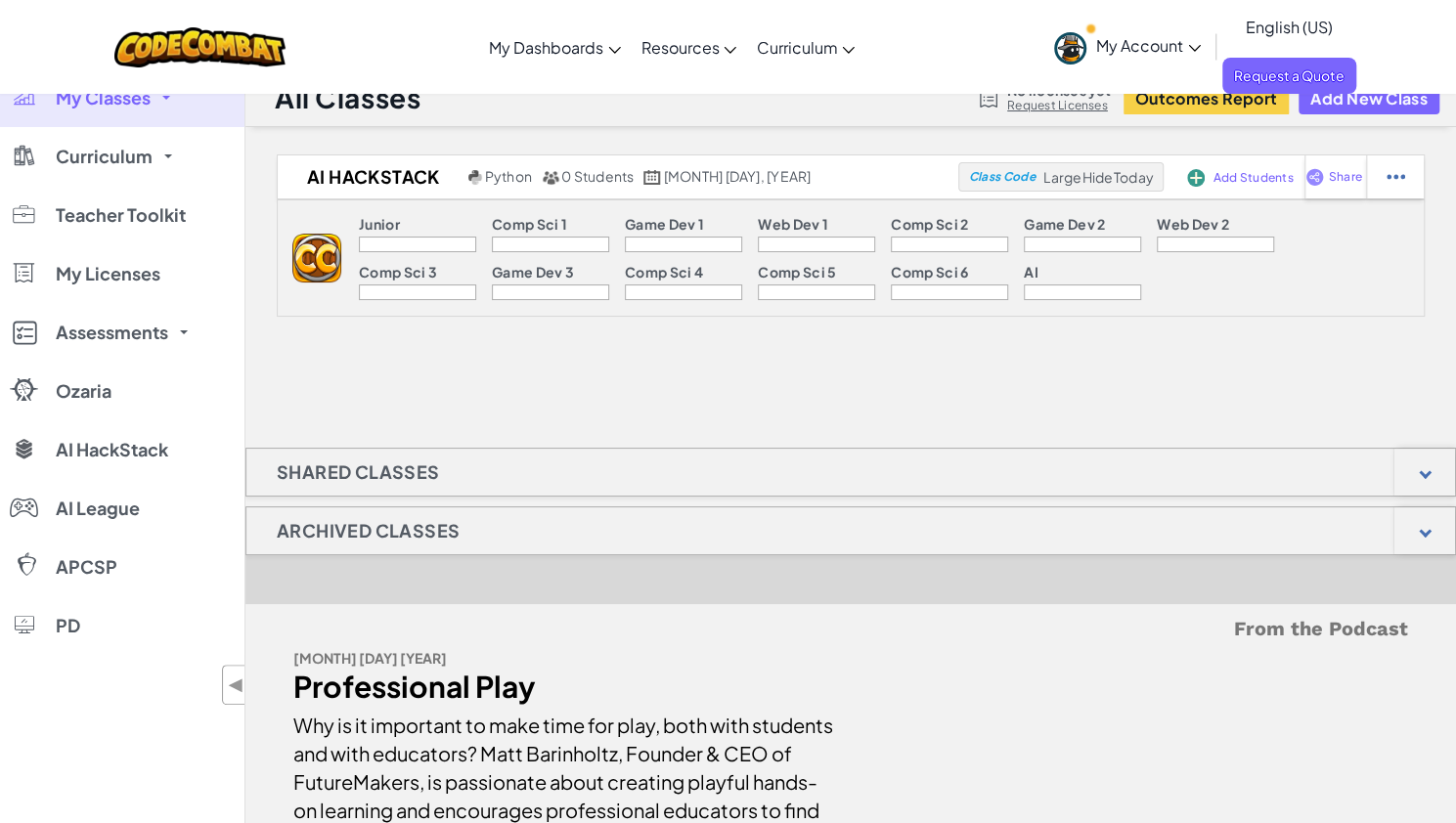 click on "My Account" at bounding box center (1148, 45) 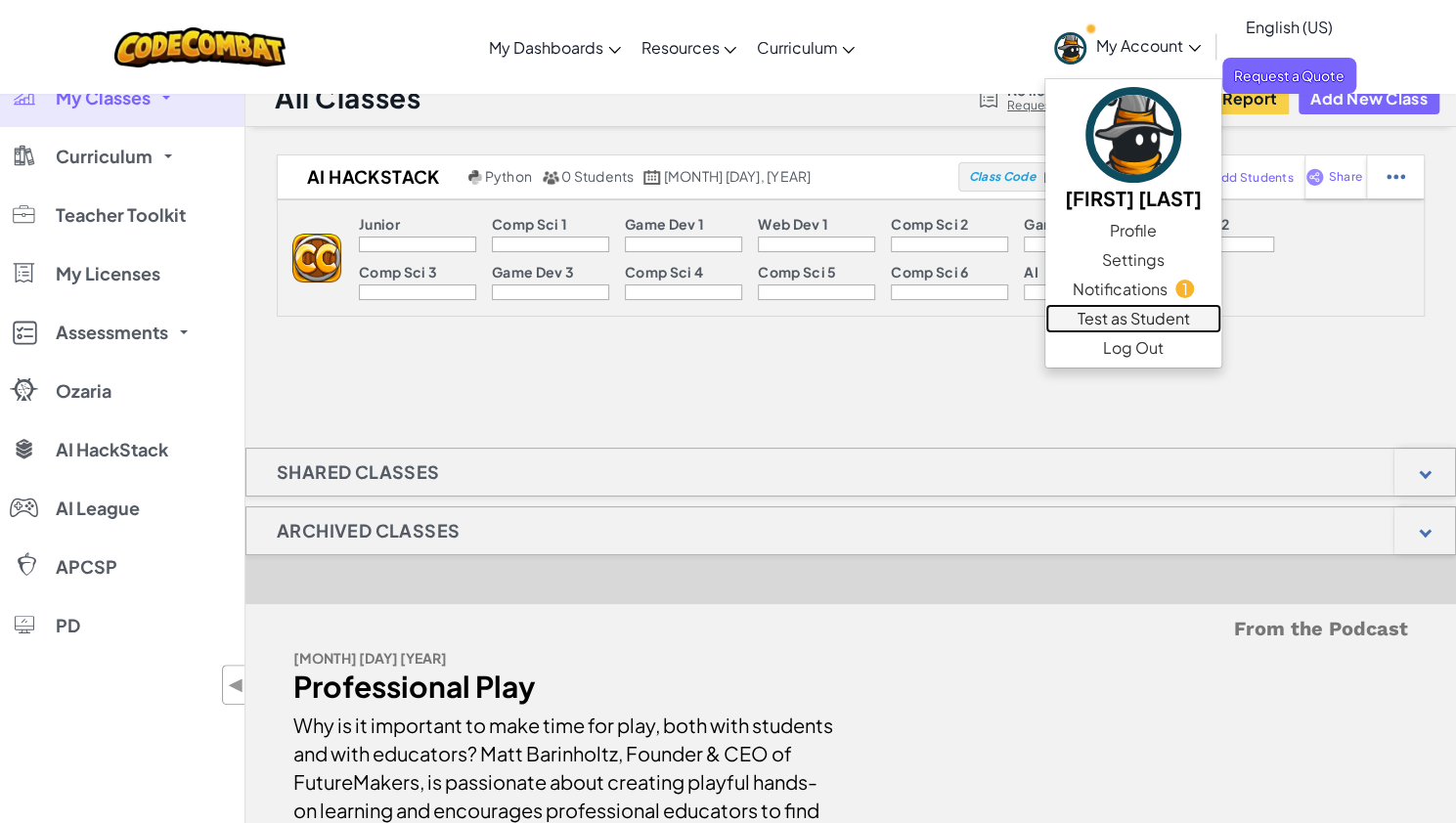 click on "Test as Student" at bounding box center [1133, 319] 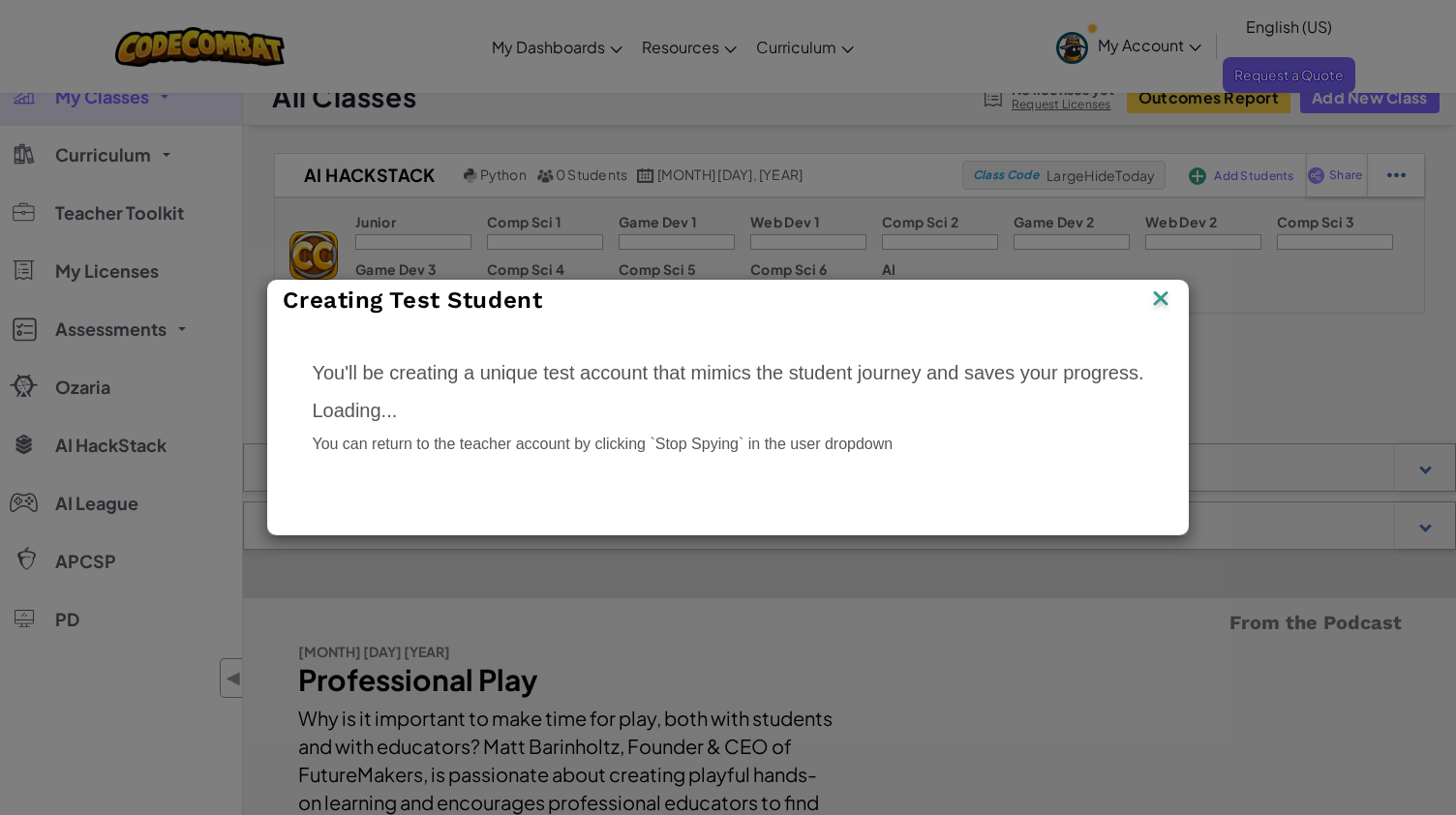 click at bounding box center (1161, 300) 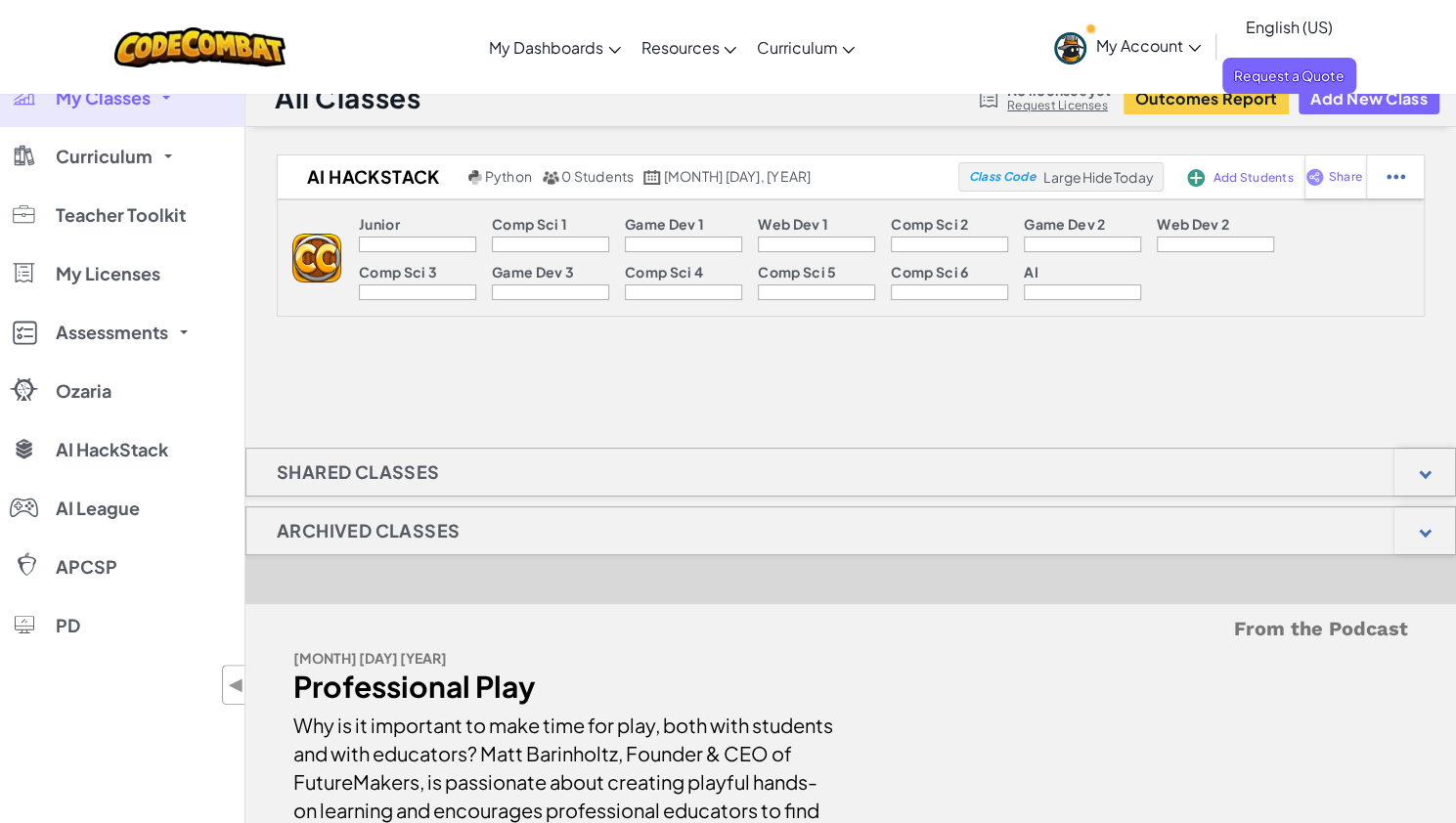 click 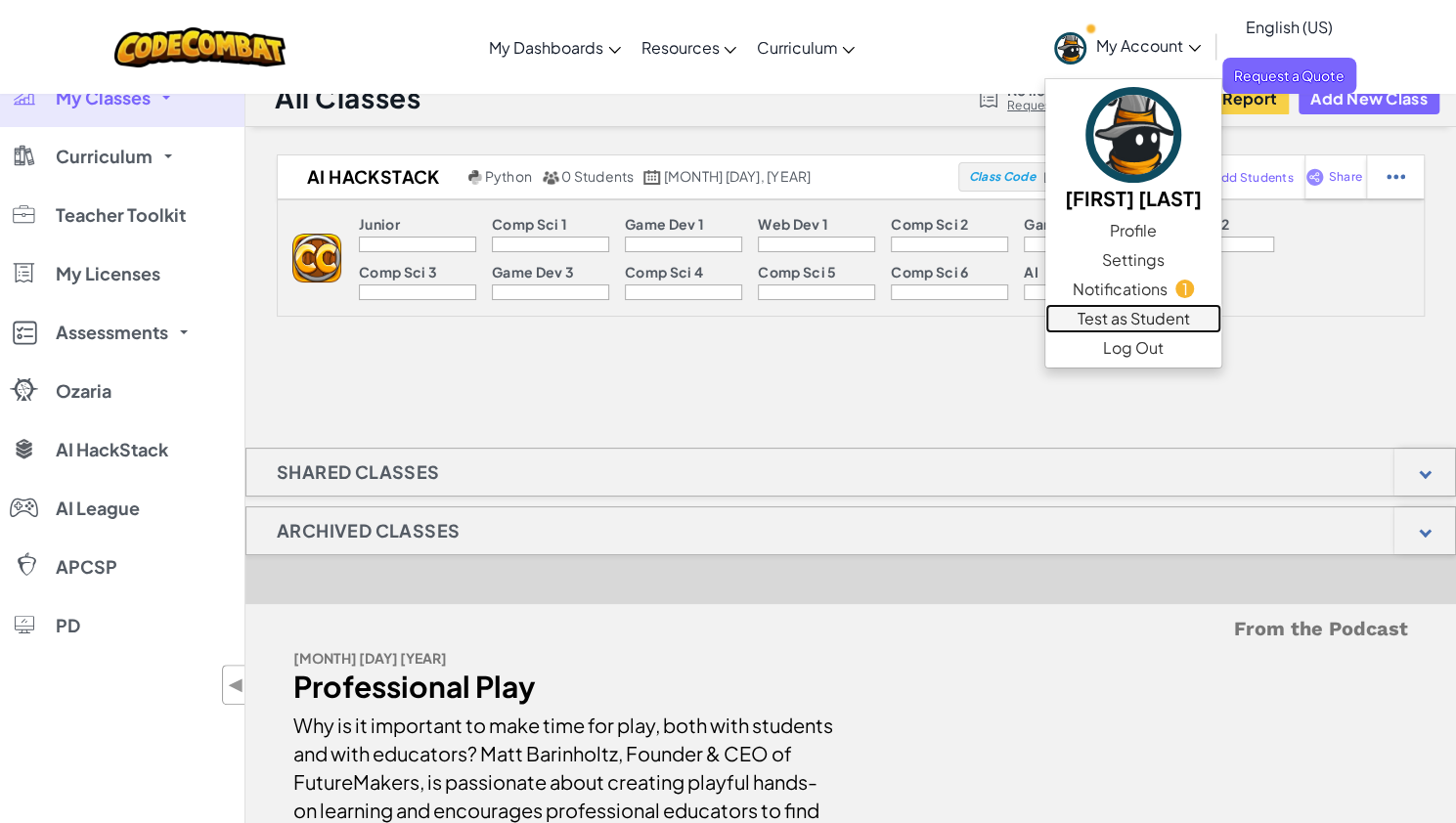 click on "Test as Student" at bounding box center (1133, 319) 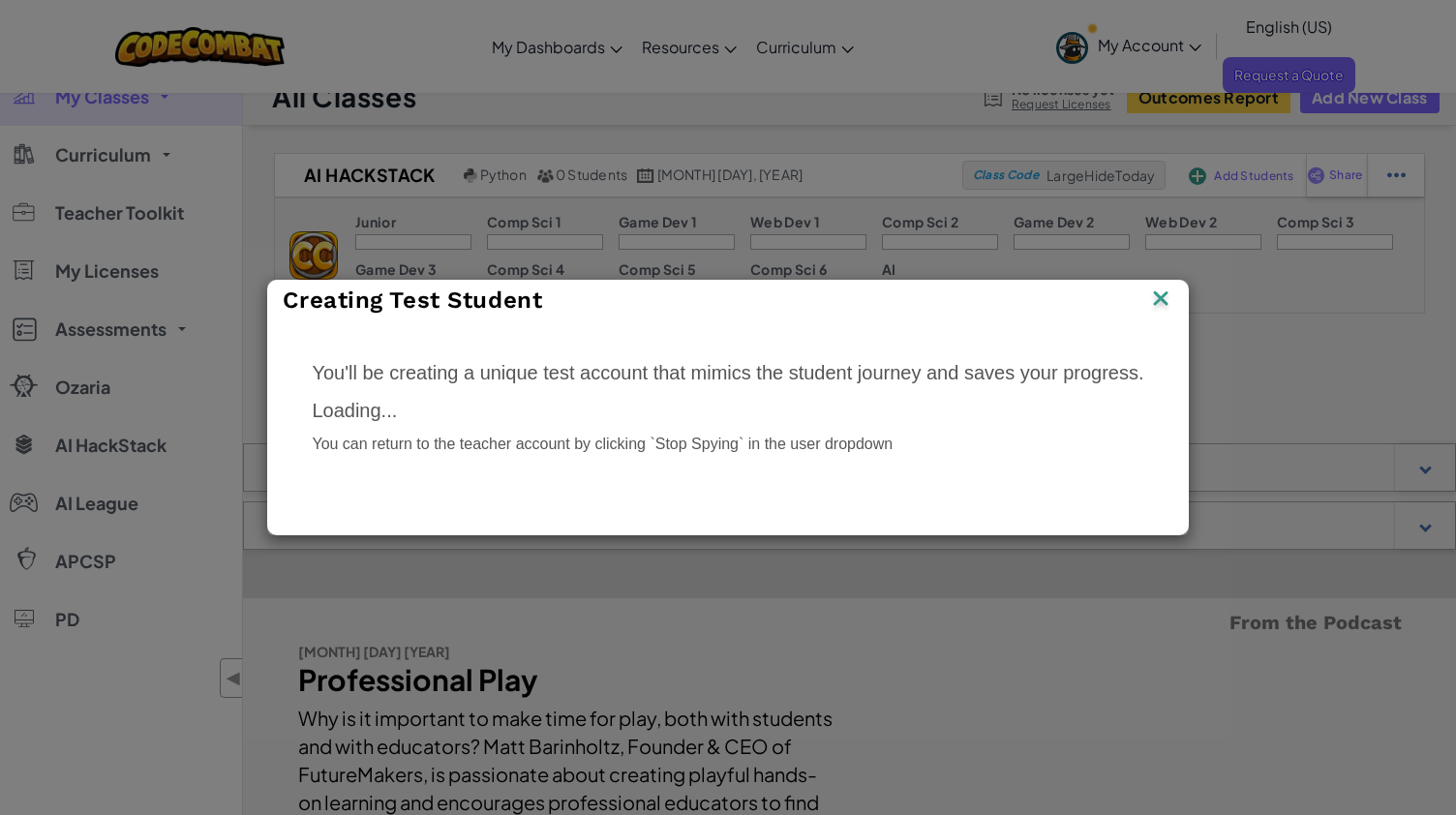 click at bounding box center (1161, 300) 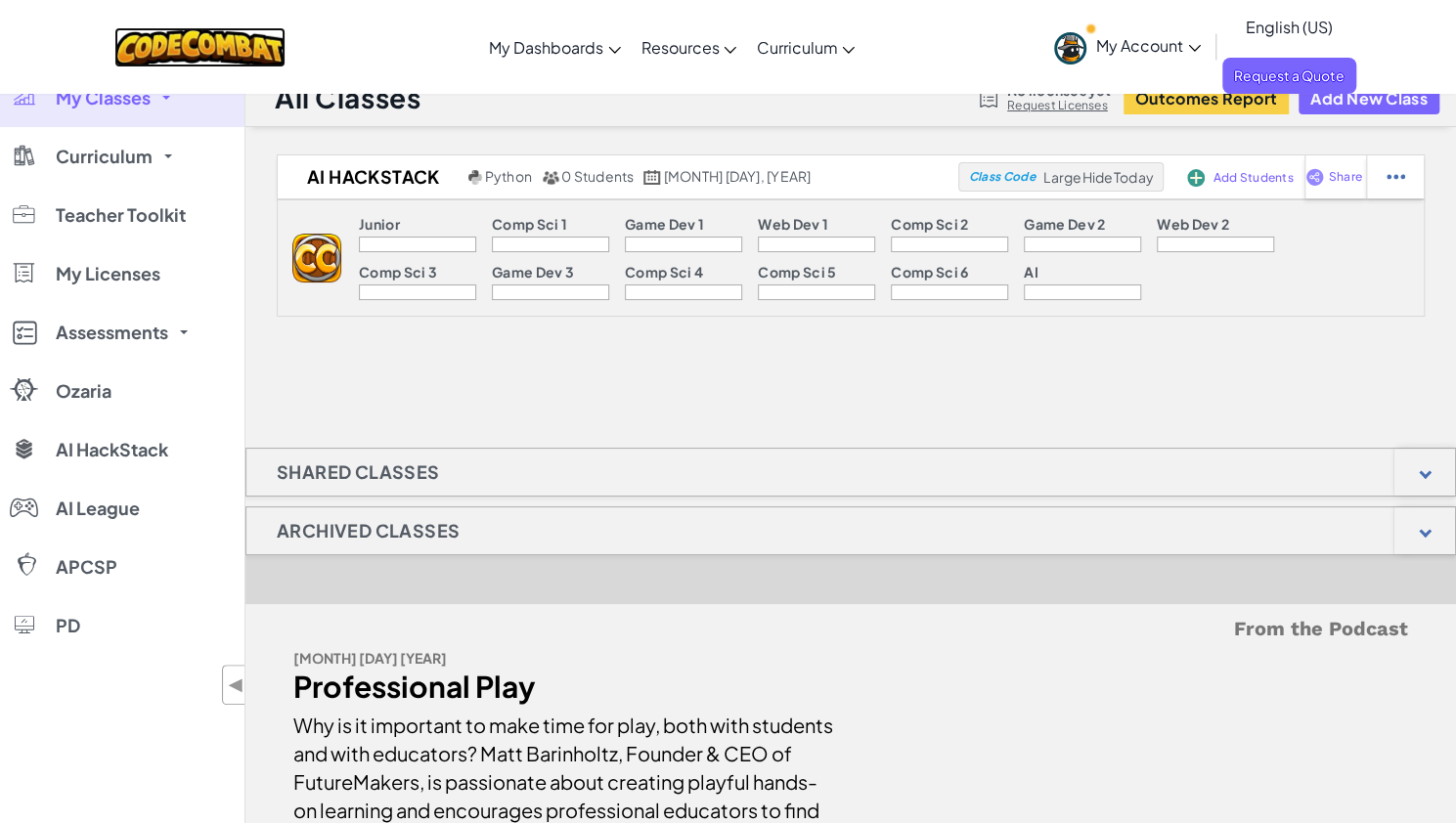 click at bounding box center [199, 47] 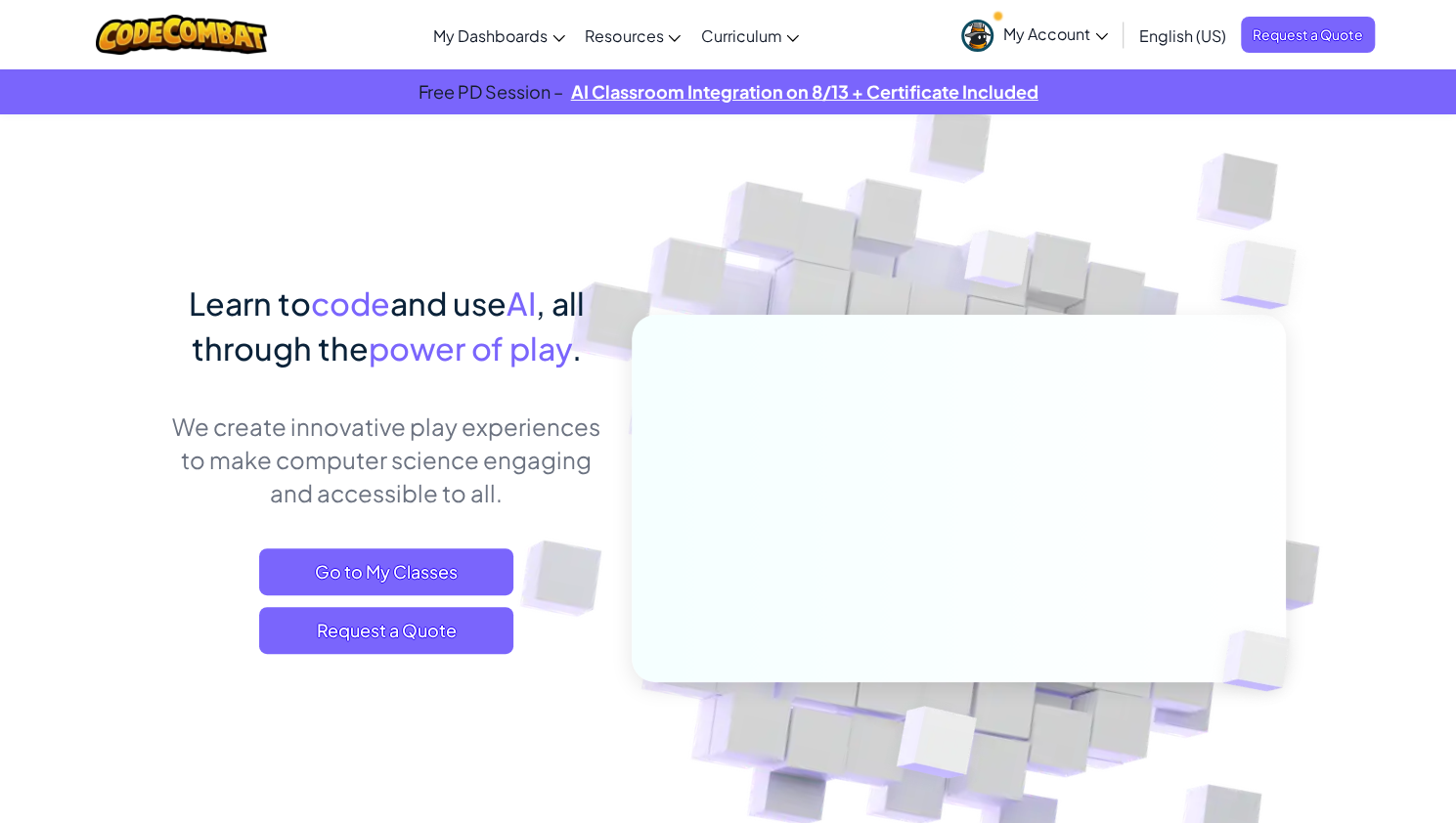 click on "My Account" at bounding box center (1055, 33) 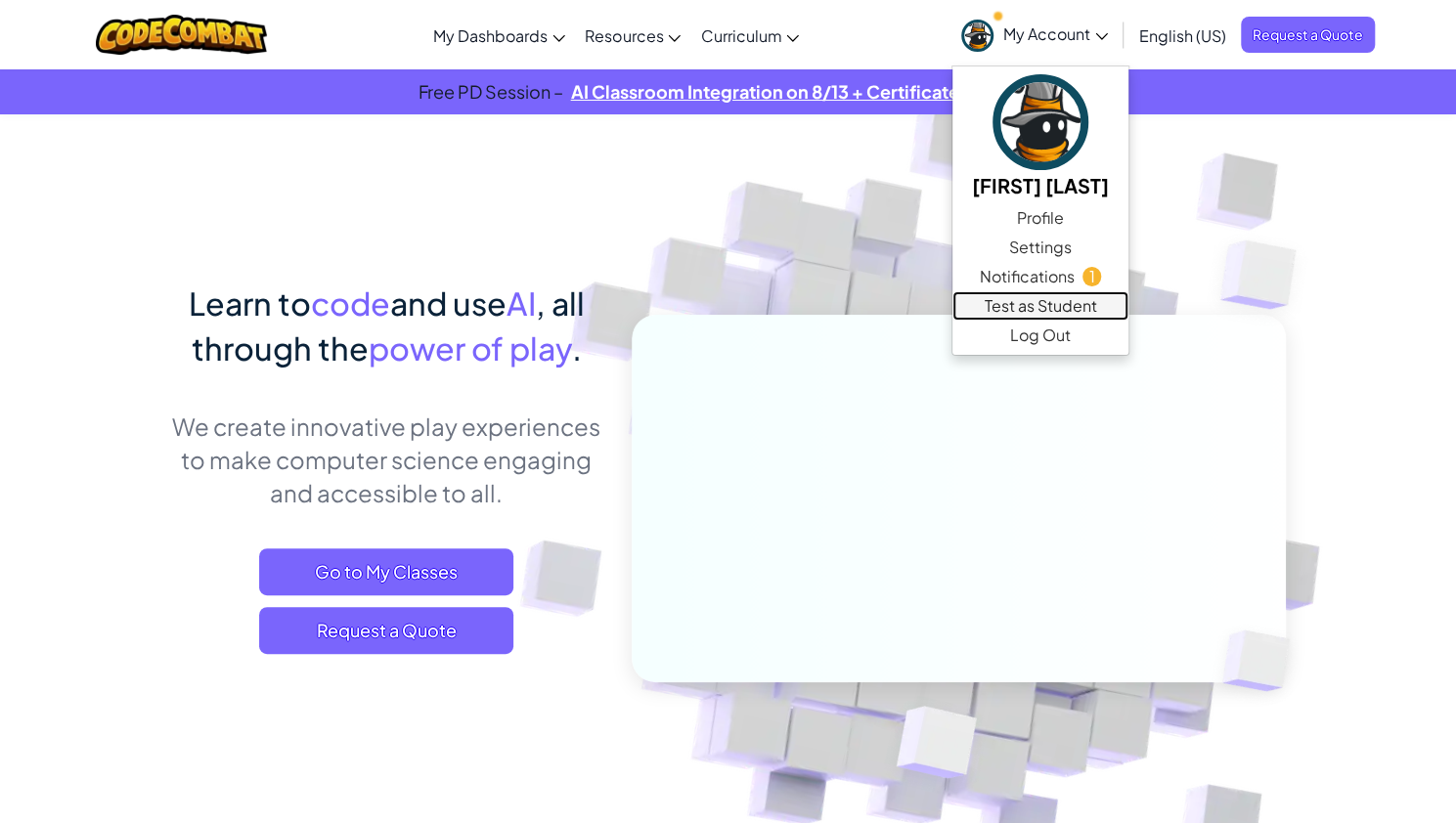 click on "Test as Student" at bounding box center (1040, 306) 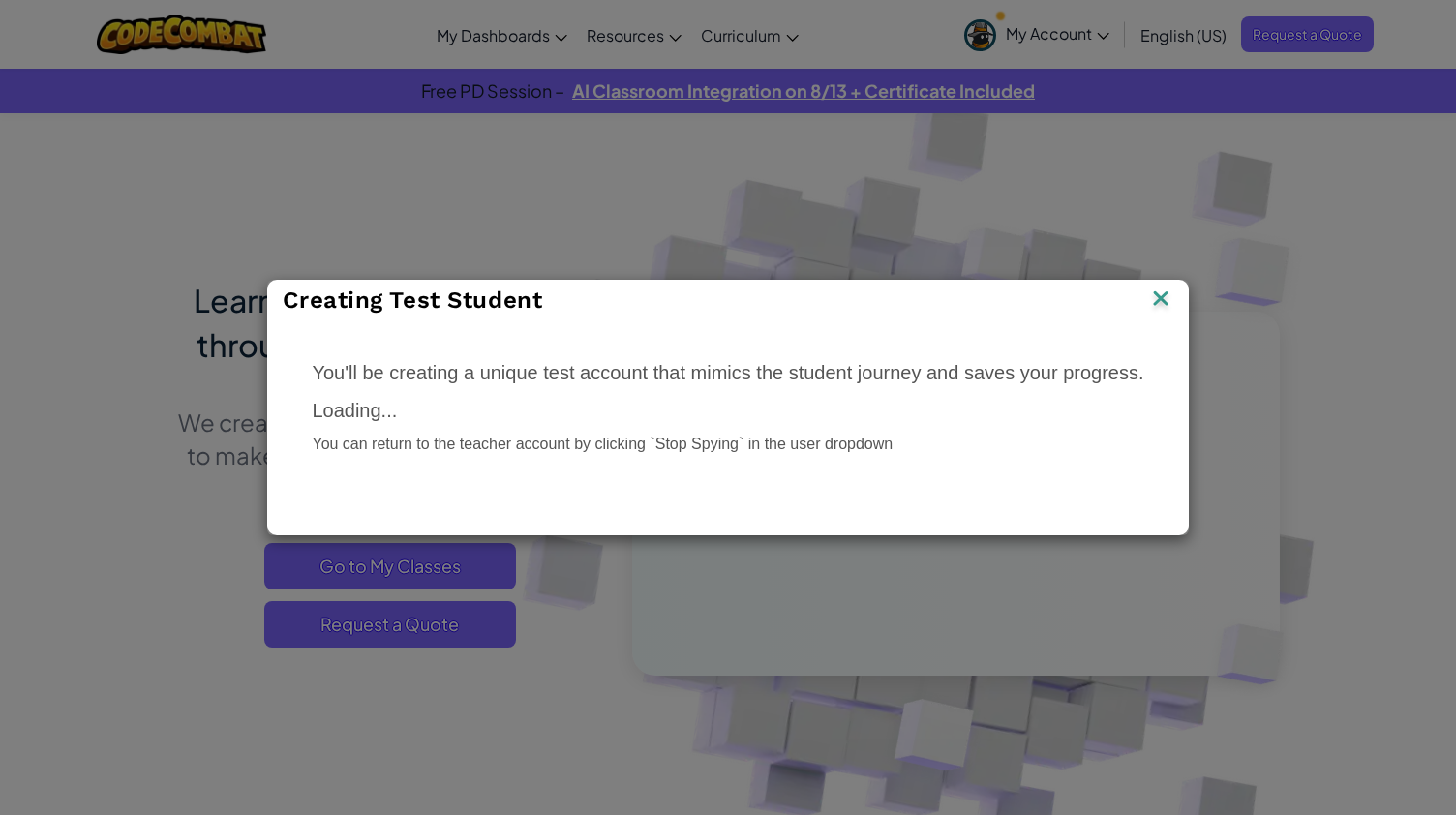 click at bounding box center (1161, 300) 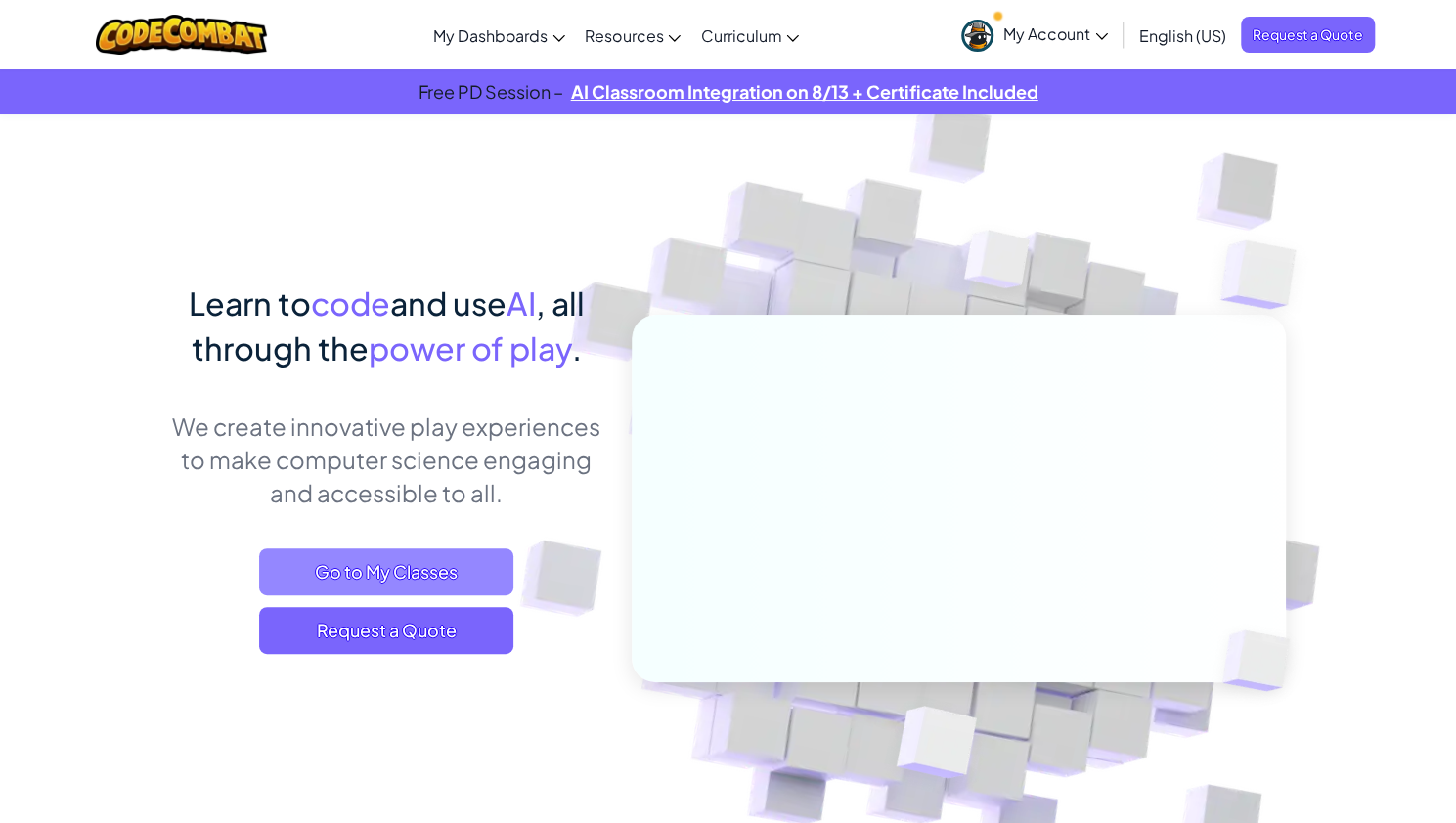 click on "Go to My Classes" at bounding box center (386, 572) 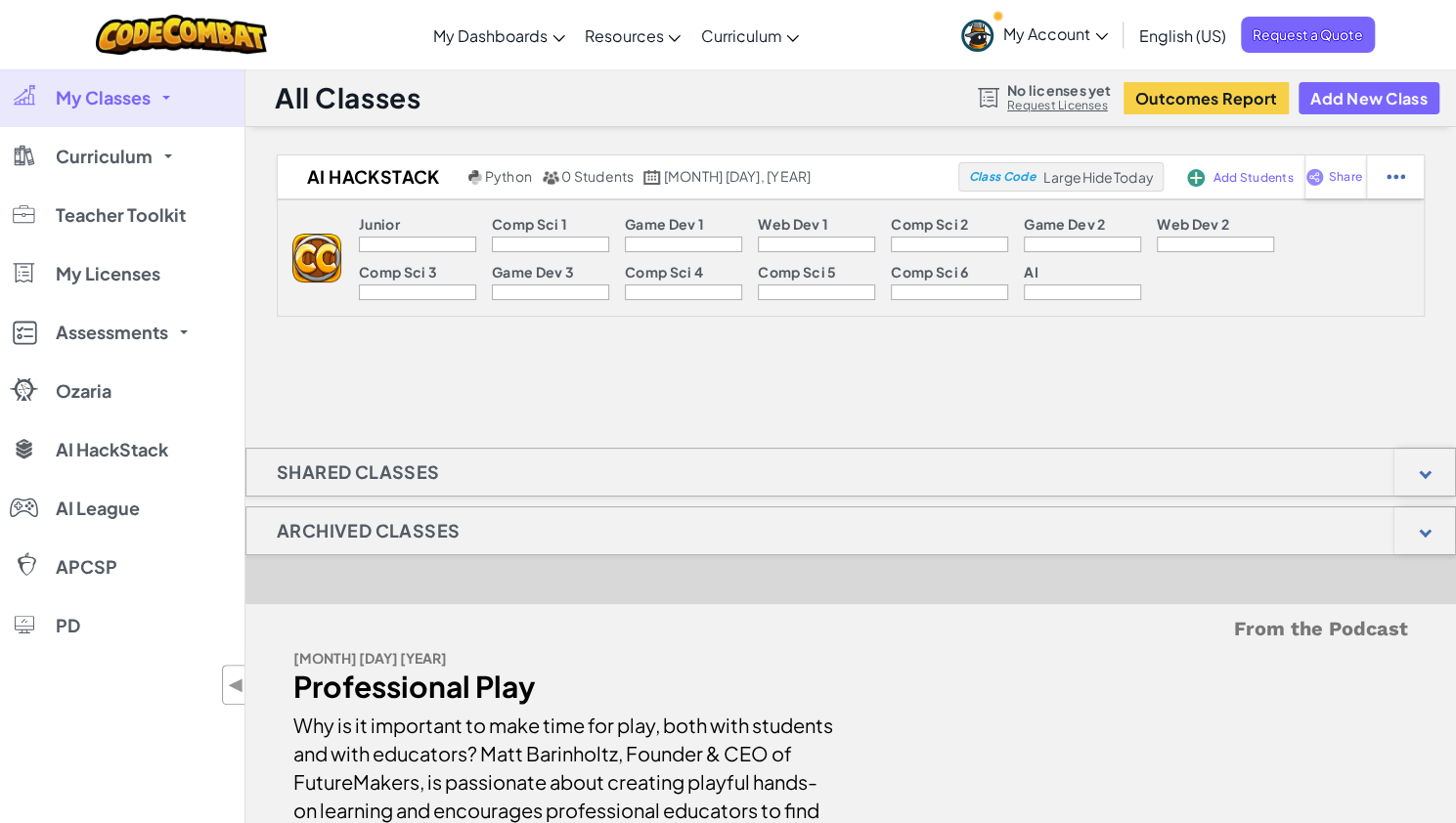 click on "My Classes" at bounding box center [122, 98] 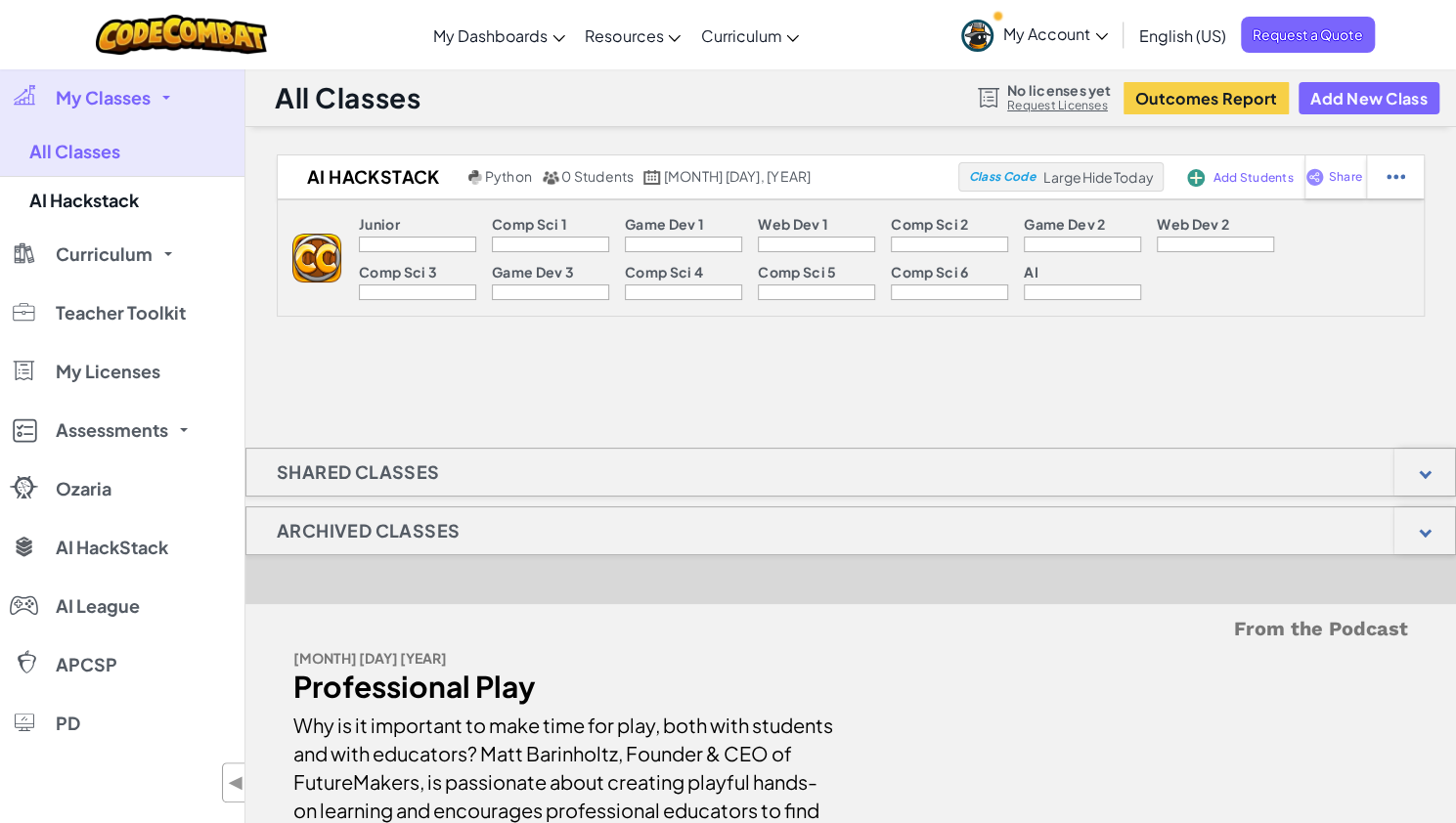 click on "My Account" at bounding box center (1055, 33) 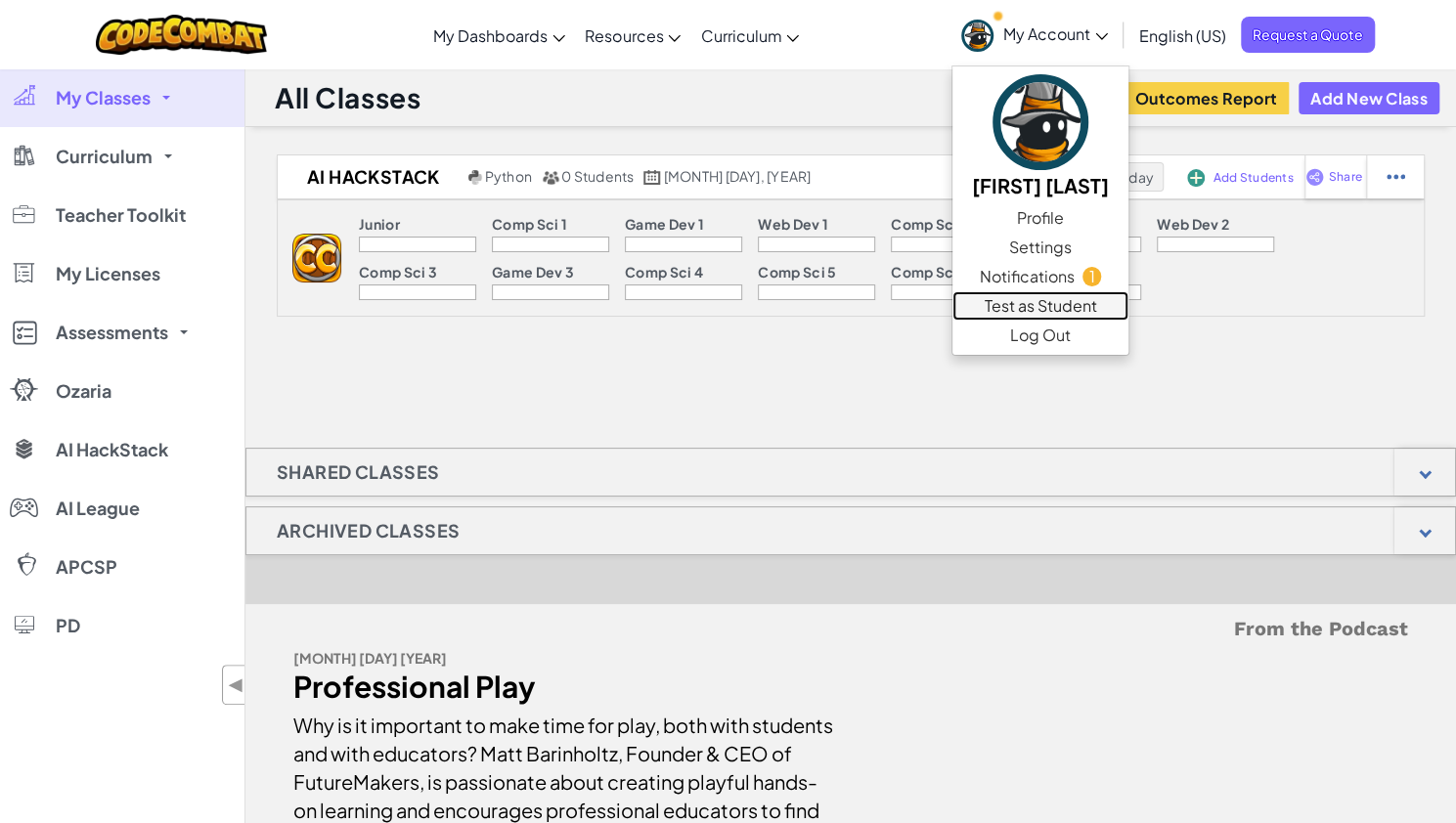 click on "Test as Student" at bounding box center (1040, 306) 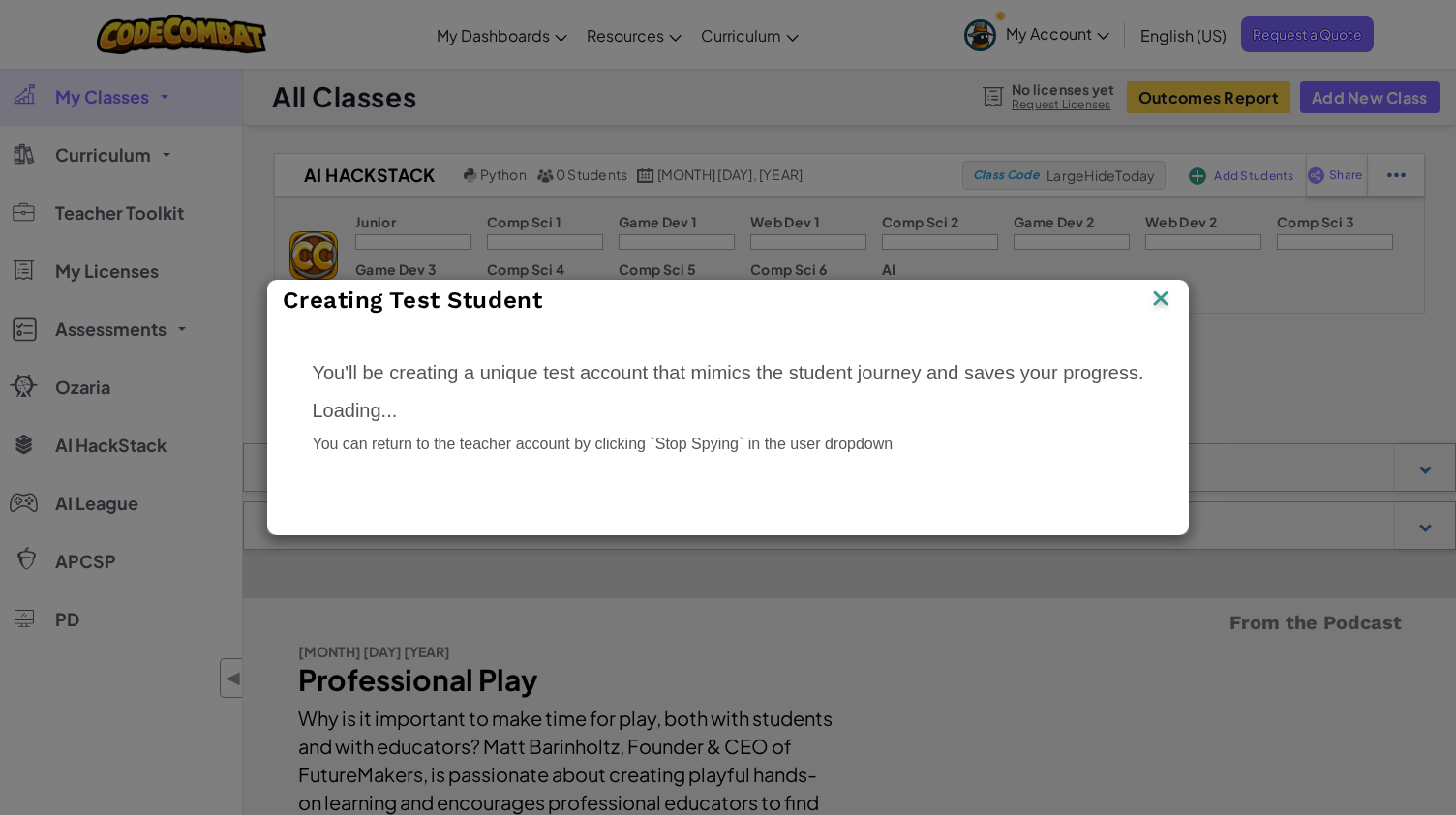 click at bounding box center (1161, 300) 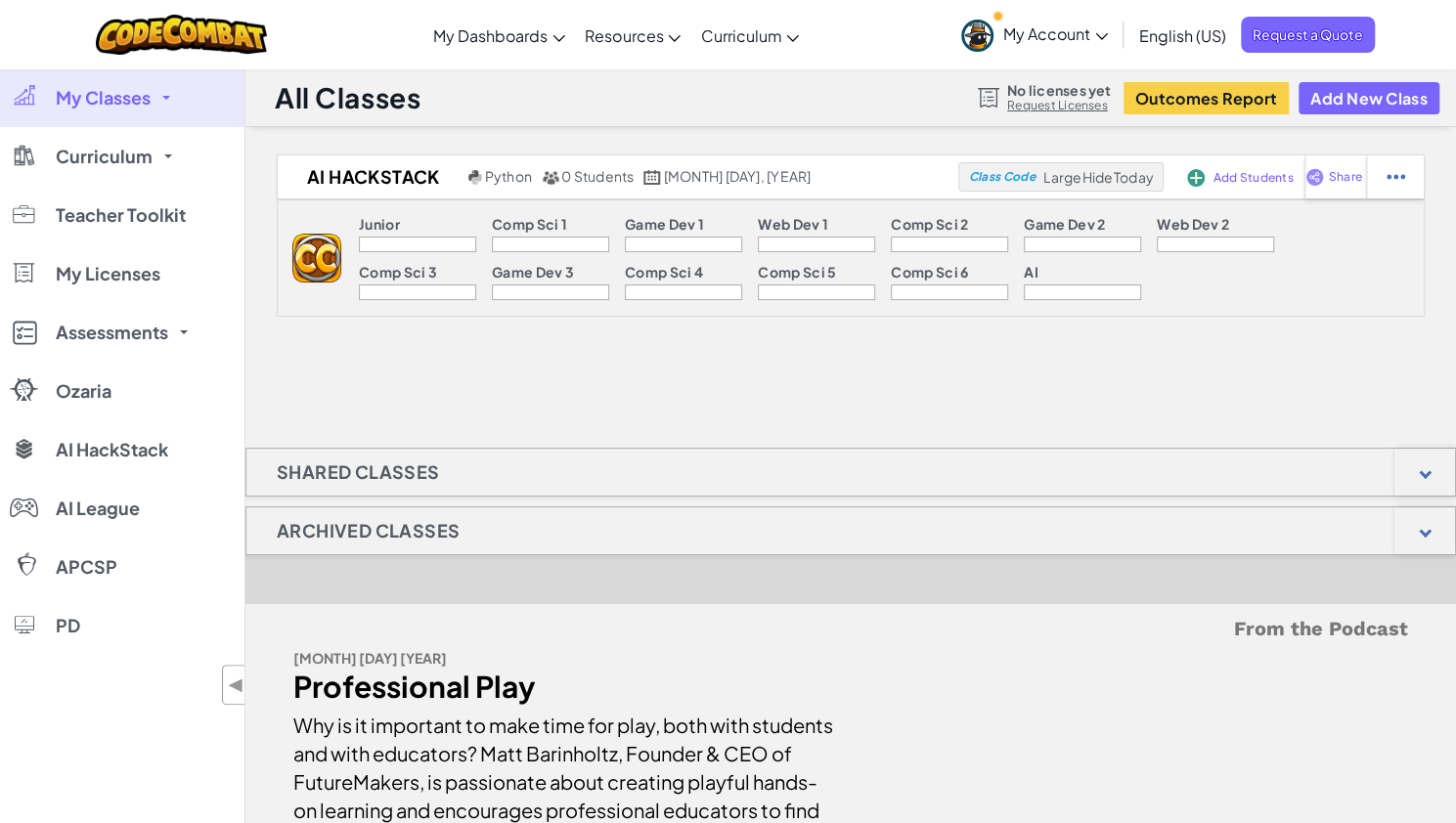 click on "My Account" at bounding box center [1055, 33] 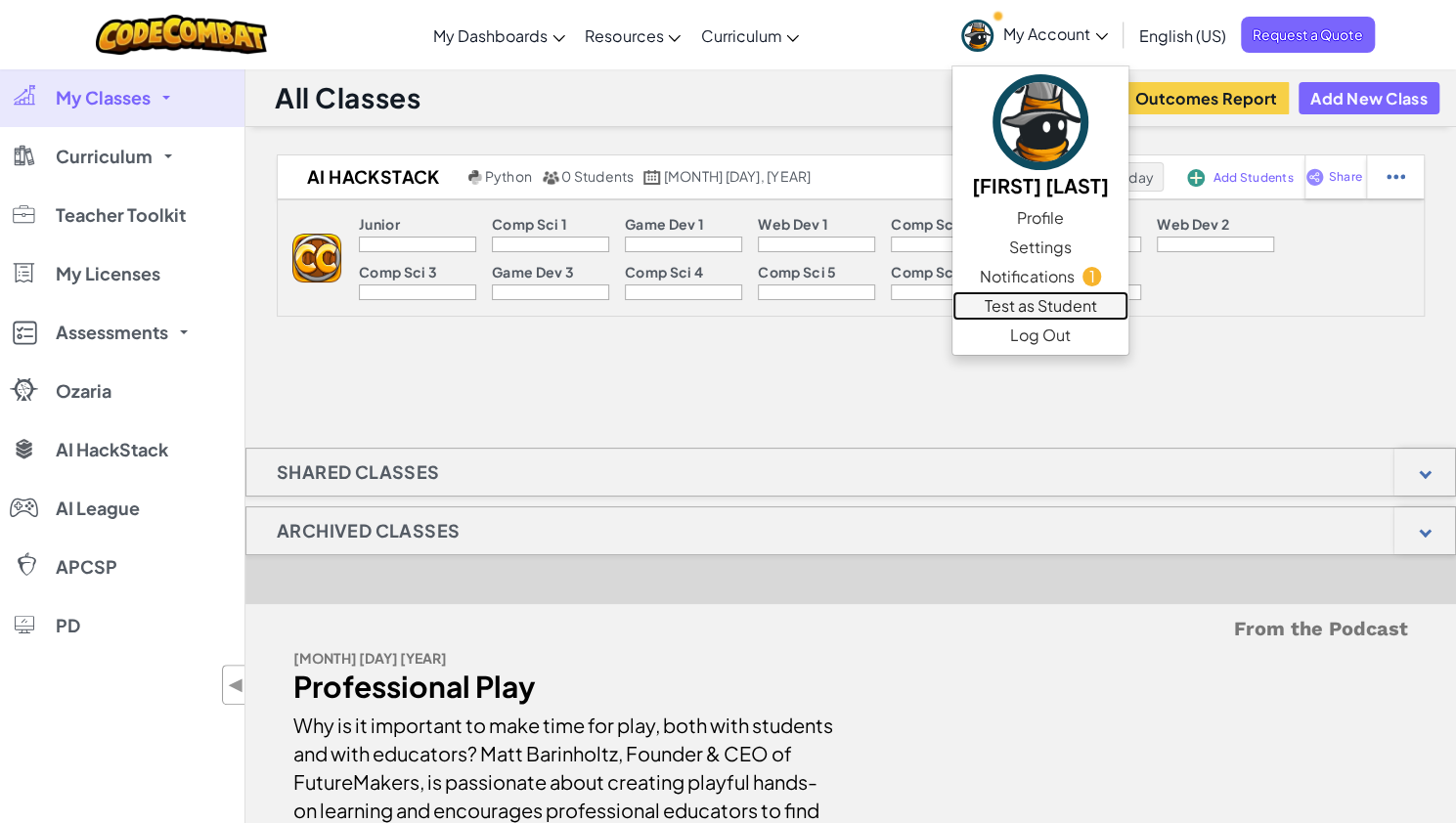click on "Test as Student" at bounding box center [1040, 306] 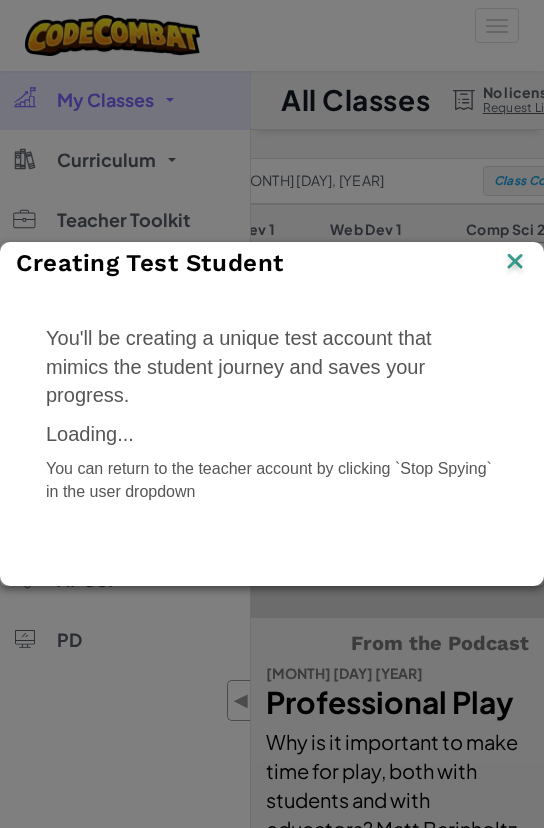 click on "You'll be creating a unique test account that mimics the student journey and saves your progress.   Loading...
You can return to the teacher account by clicking `Stop Spying` in the user dropdown" at bounding box center (272, 419) 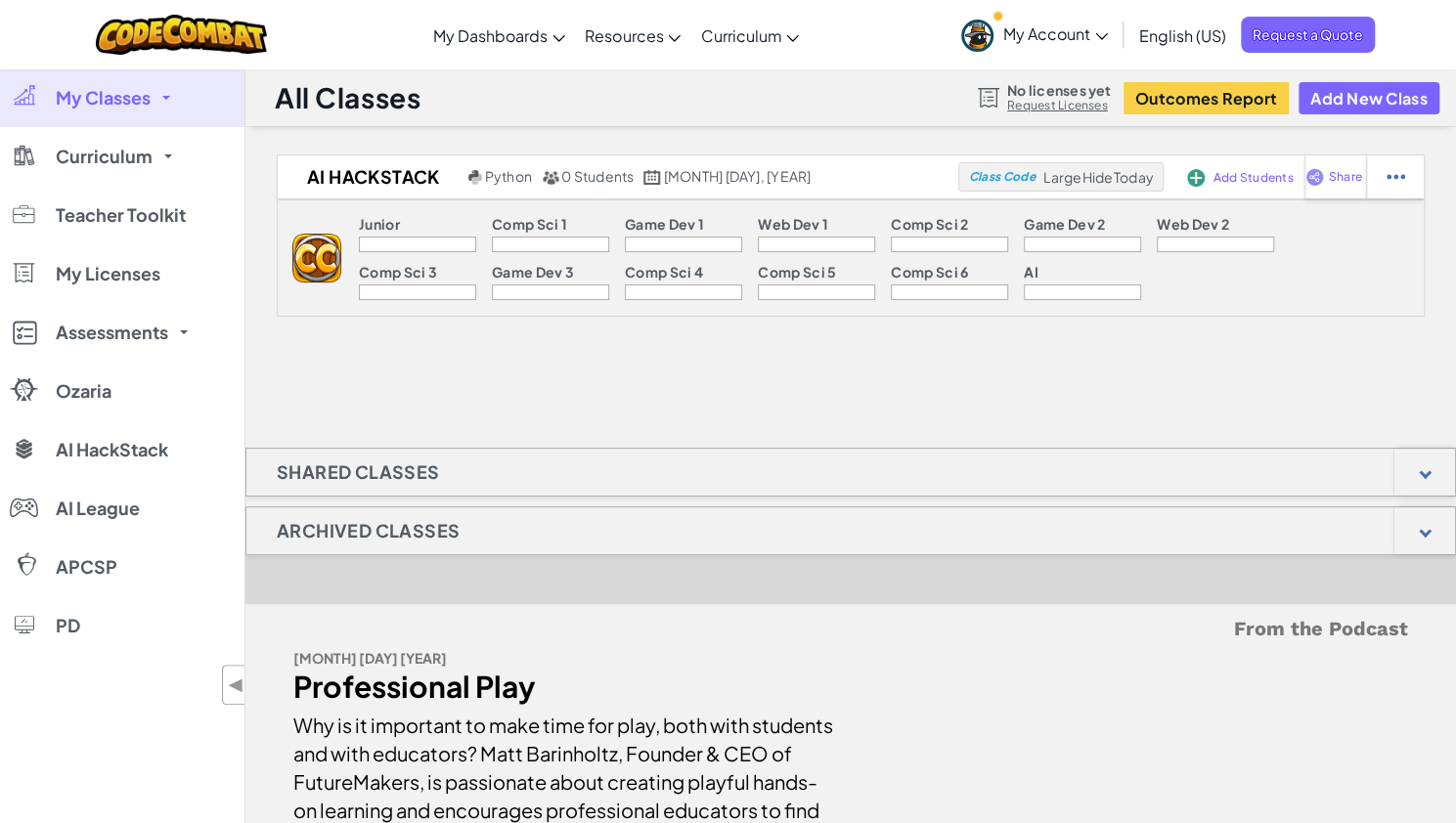 click on "My Account" at bounding box center [1035, 34] 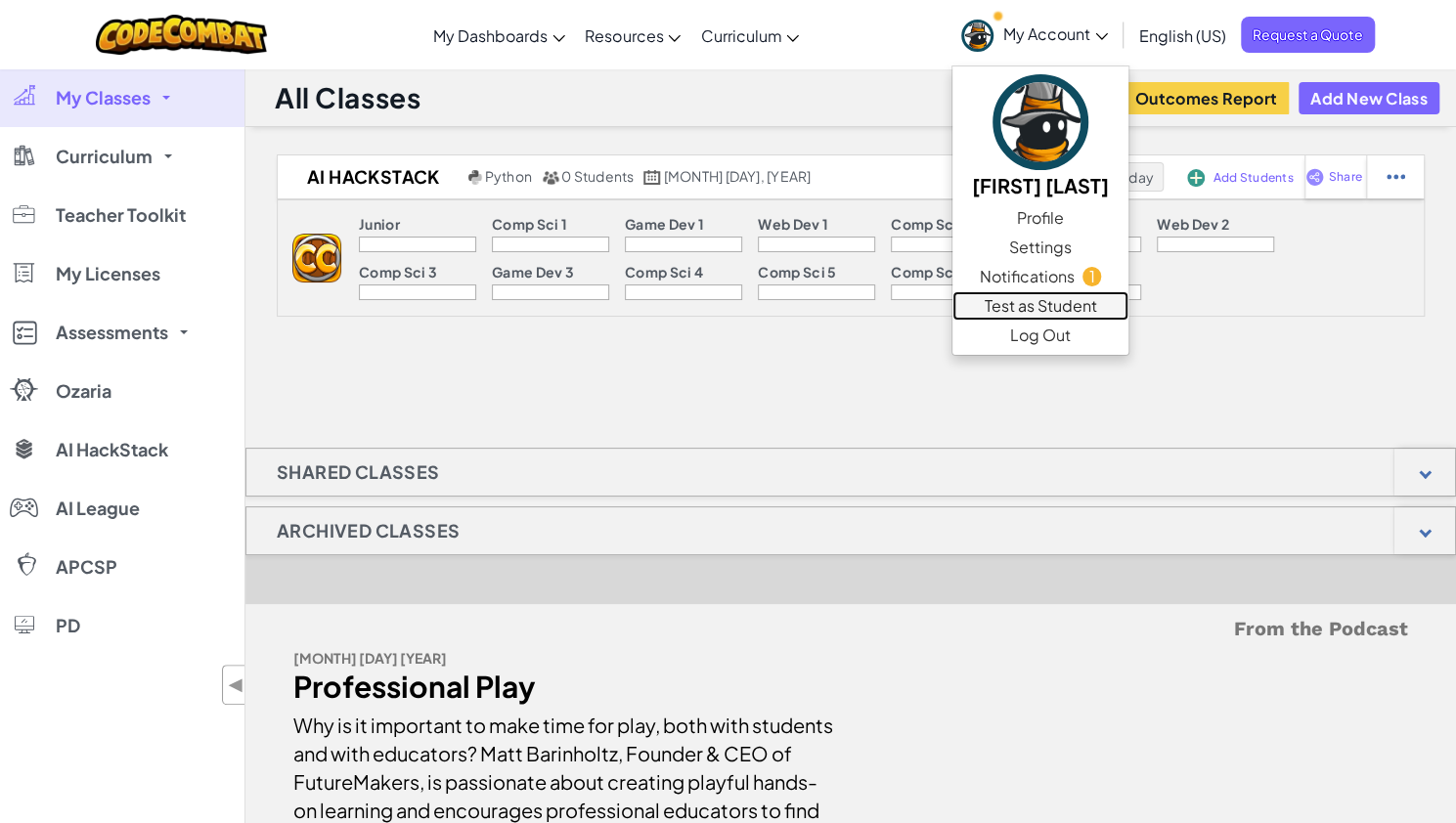 click on "Test as Student" at bounding box center [1040, 306] 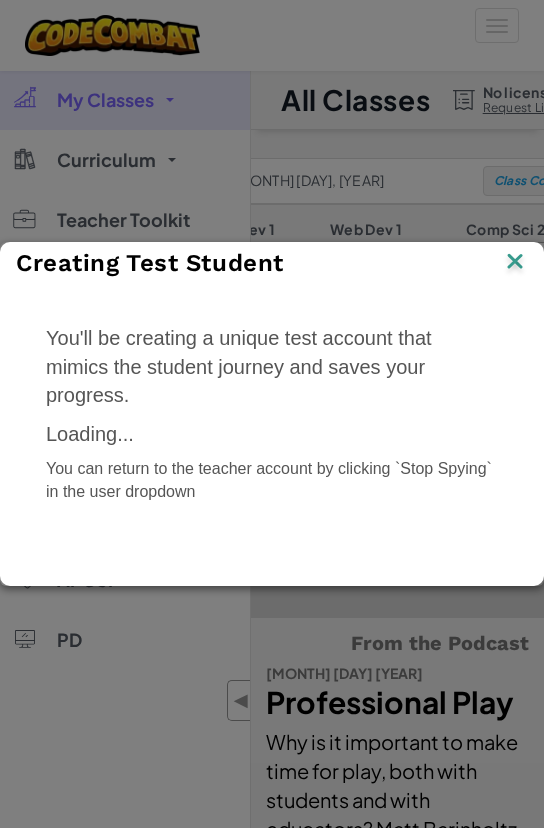 click at bounding box center [515, 263] 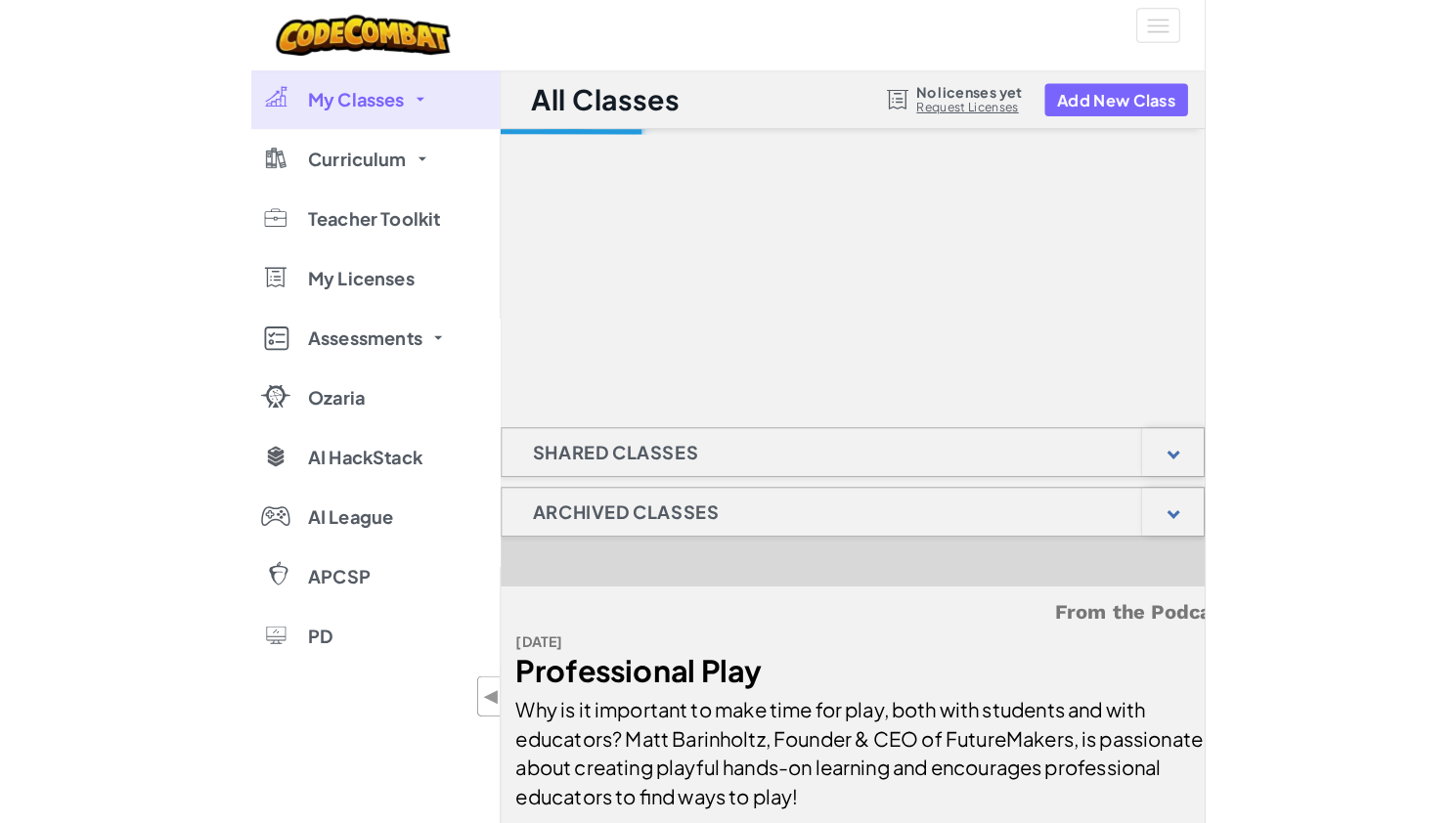 scroll, scrollTop: 0, scrollLeft: 0, axis: both 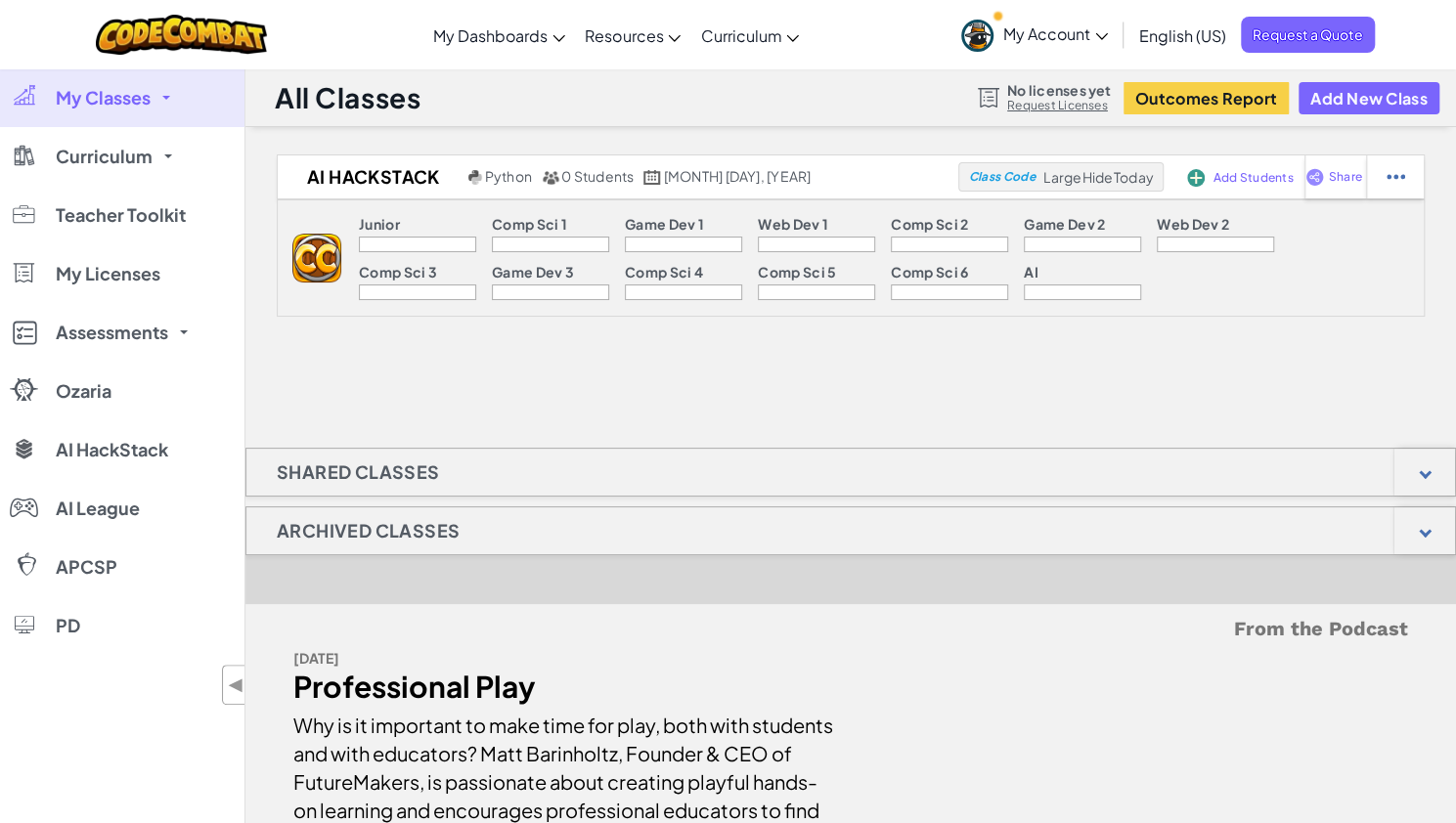 click on "My Account" at bounding box center (1055, 33) 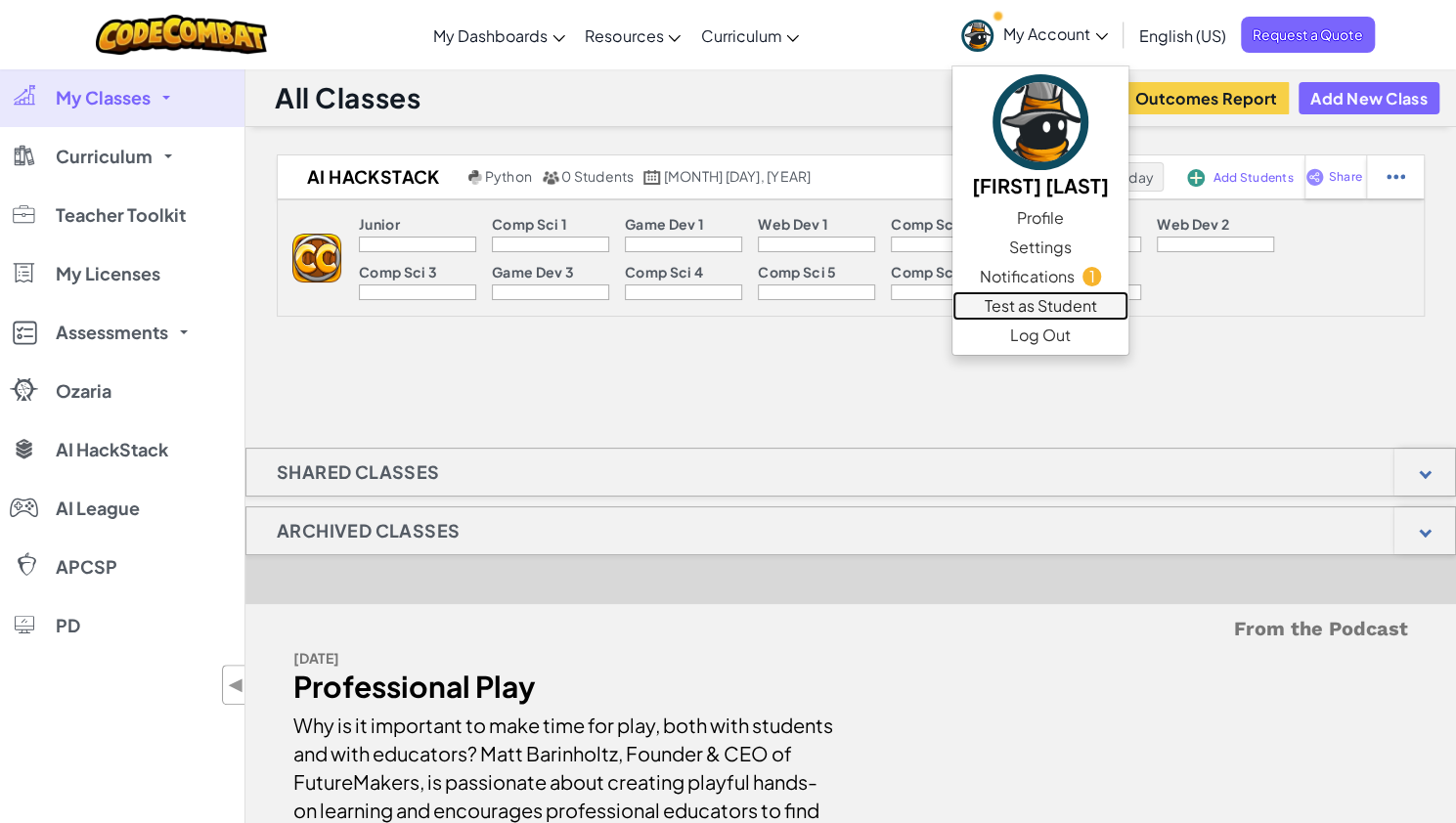 click on "Test as Student" at bounding box center [1040, 306] 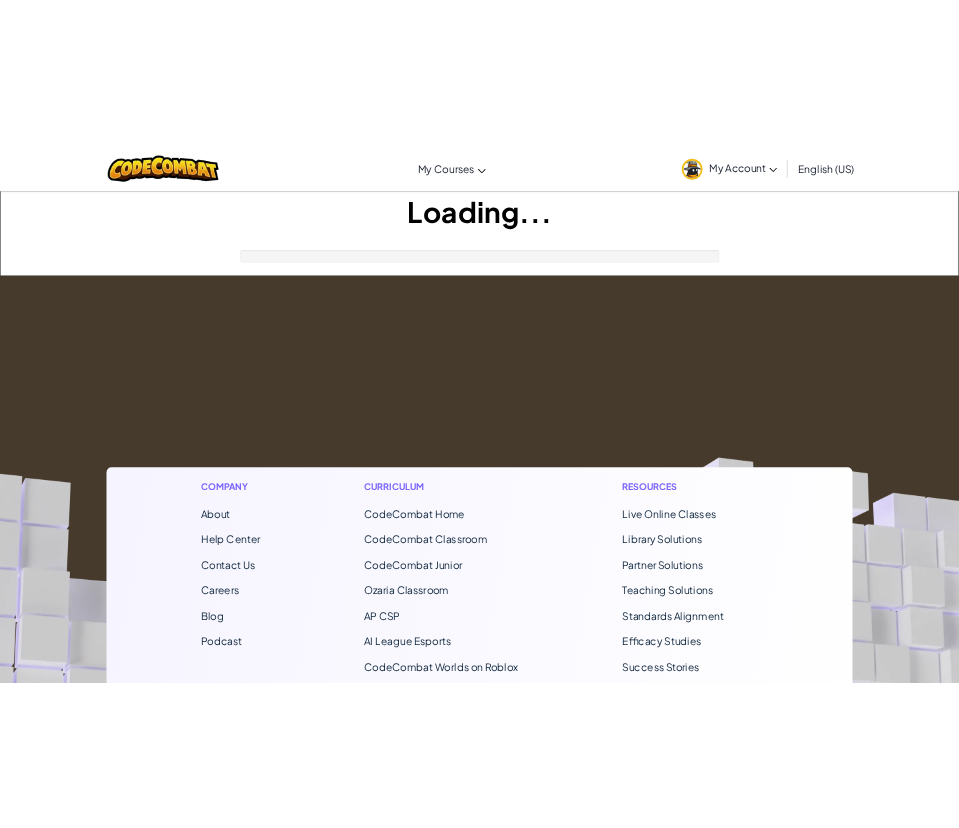 scroll, scrollTop: 0, scrollLeft: 0, axis: both 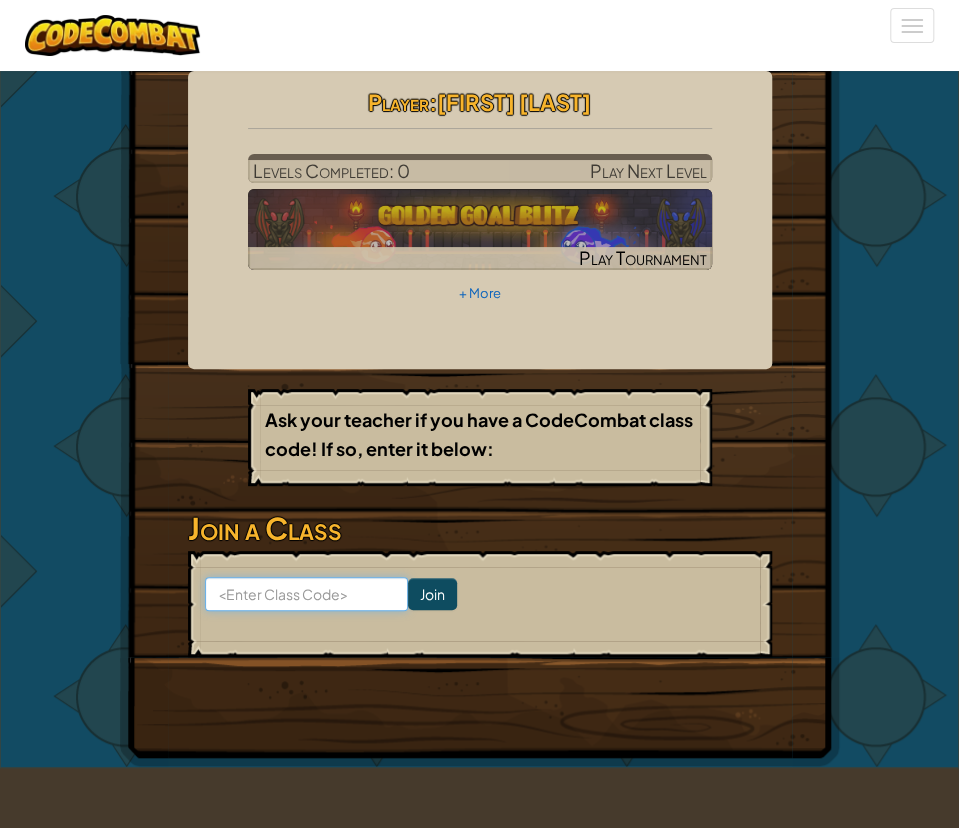 click at bounding box center (306, 594) 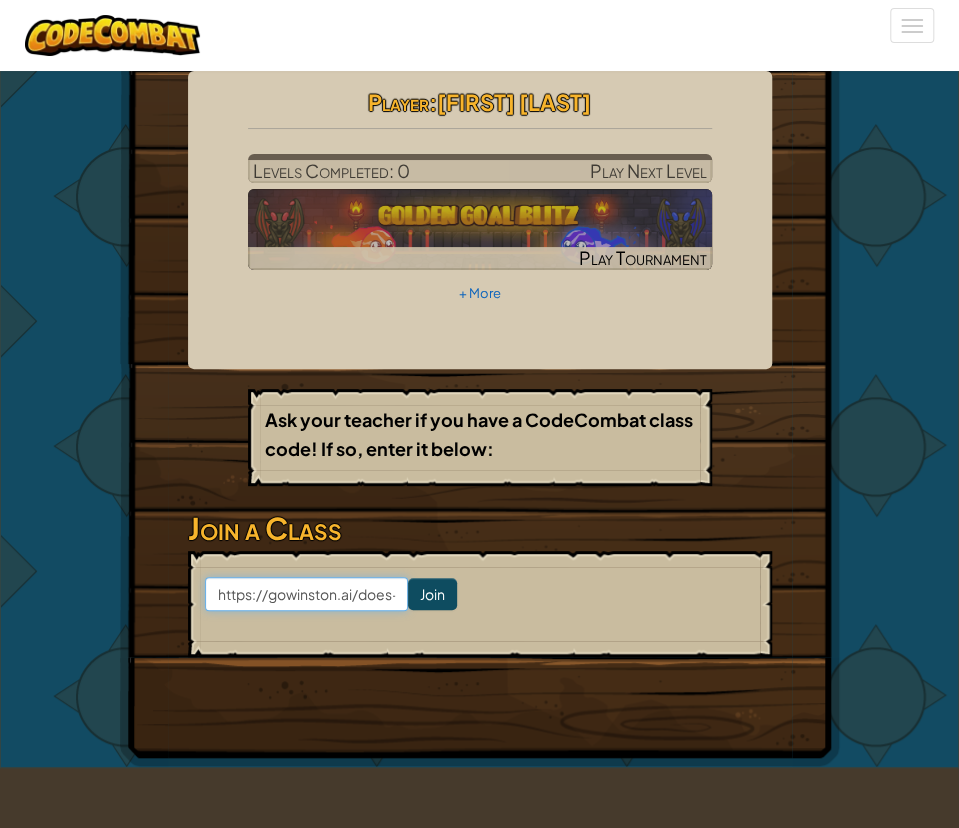 scroll, scrollTop: 0, scrollLeft: 293, axis: horizontal 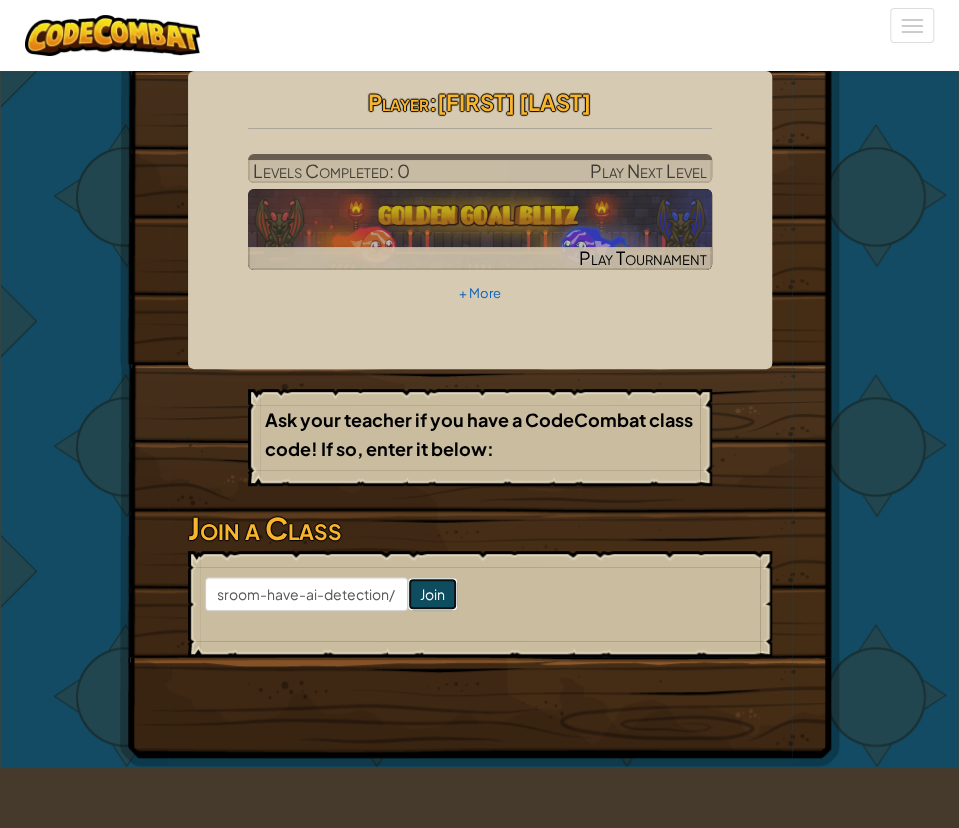 click on "Join" at bounding box center [432, 594] 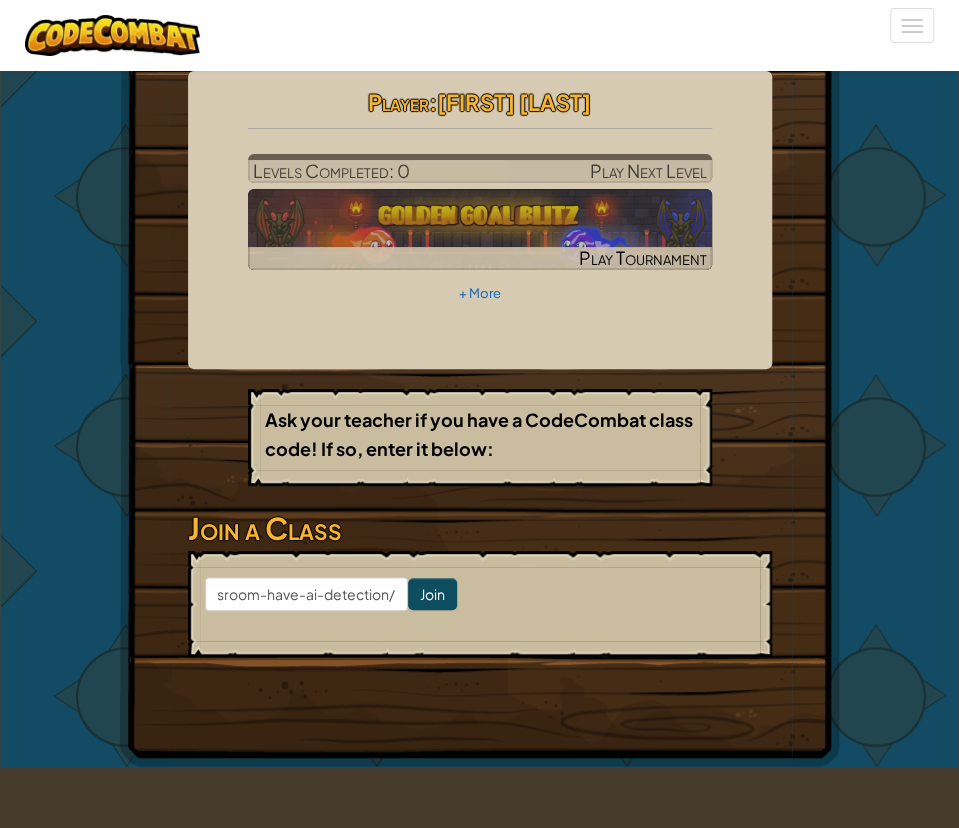 scroll, scrollTop: 0, scrollLeft: 0, axis: both 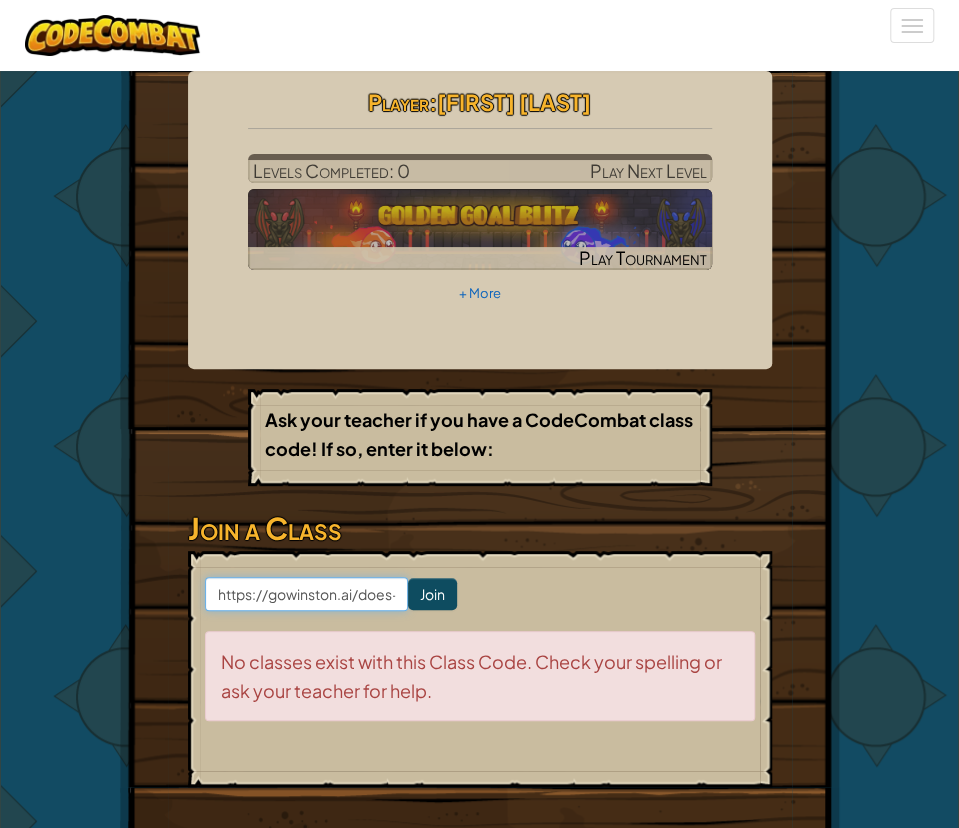 click on "https://gowinston.ai/does-google-classroom-have-ai-detection/" at bounding box center [306, 594] 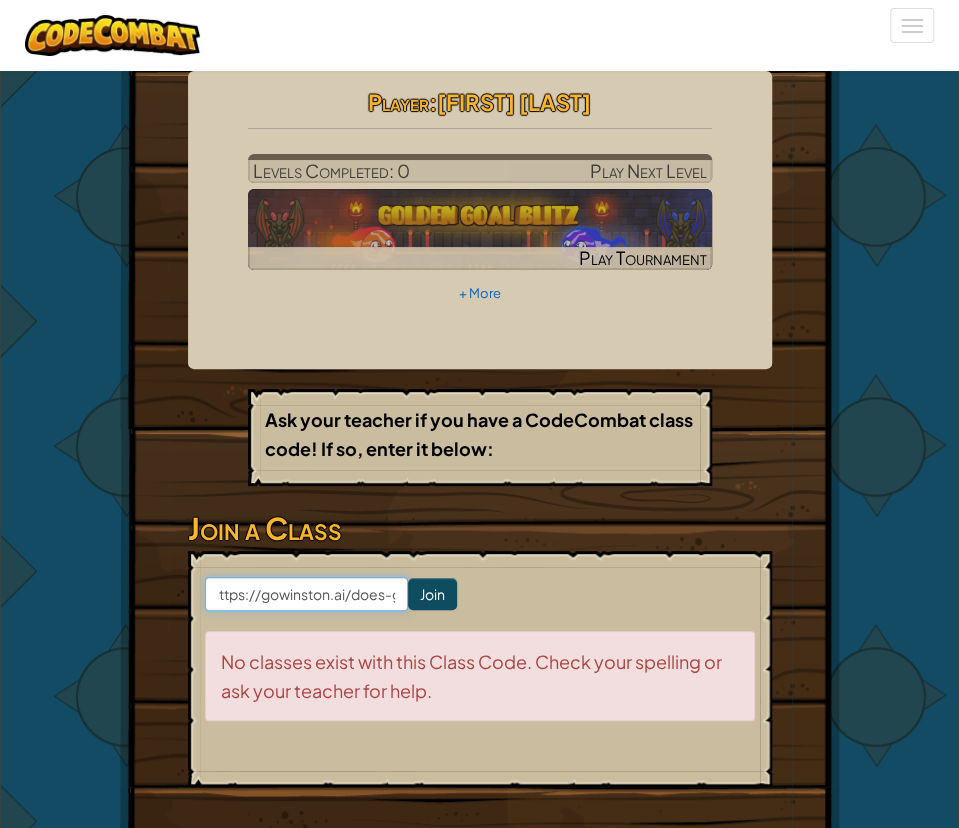 scroll, scrollTop: 0, scrollLeft: 0, axis: both 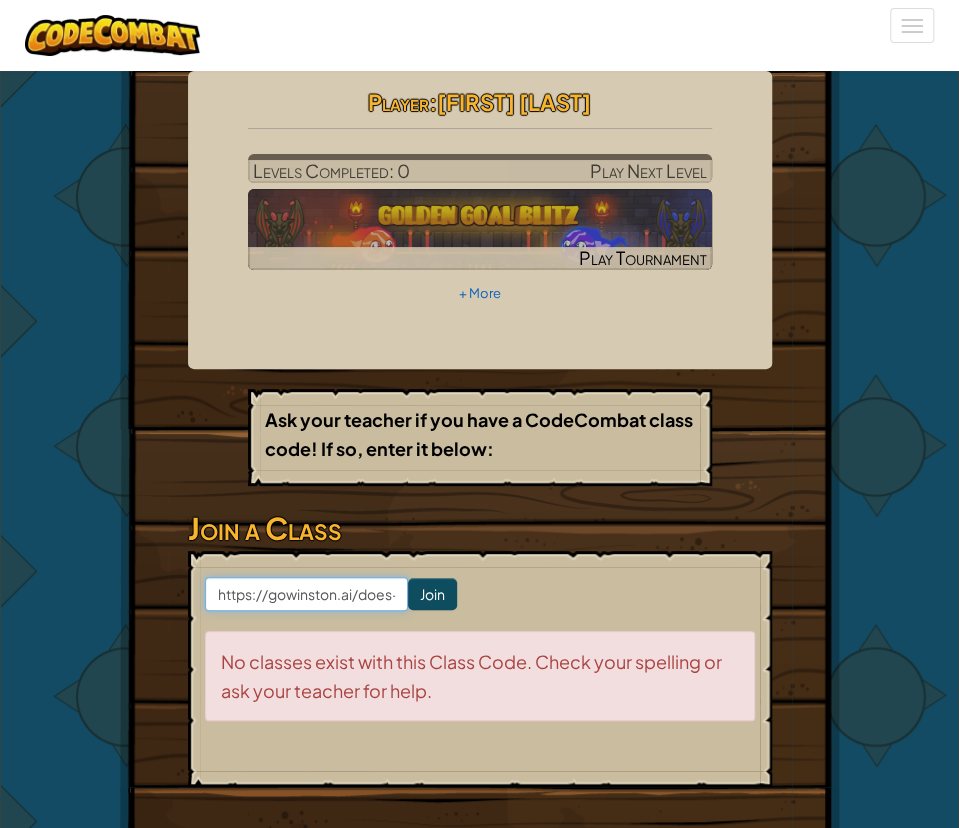 drag, startPoint x: 372, startPoint y: 592, endPoint x: 86, endPoint y: 589, distance: 286.01575 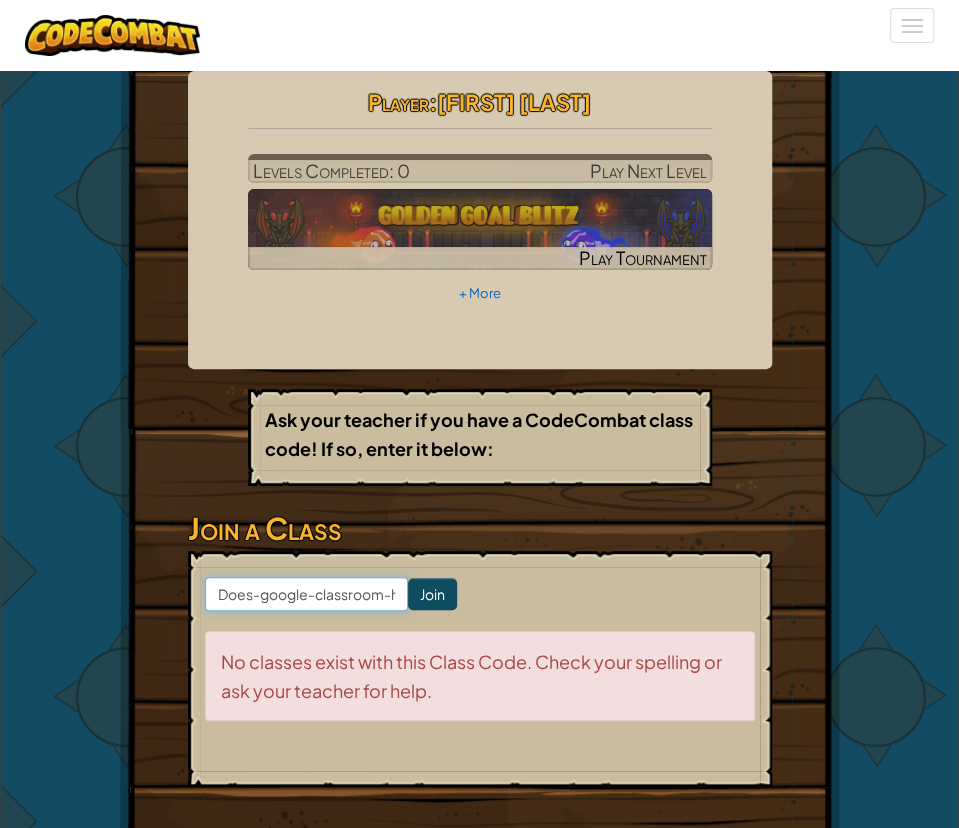 scroll, scrollTop: 0, scrollLeft: 152, axis: horizontal 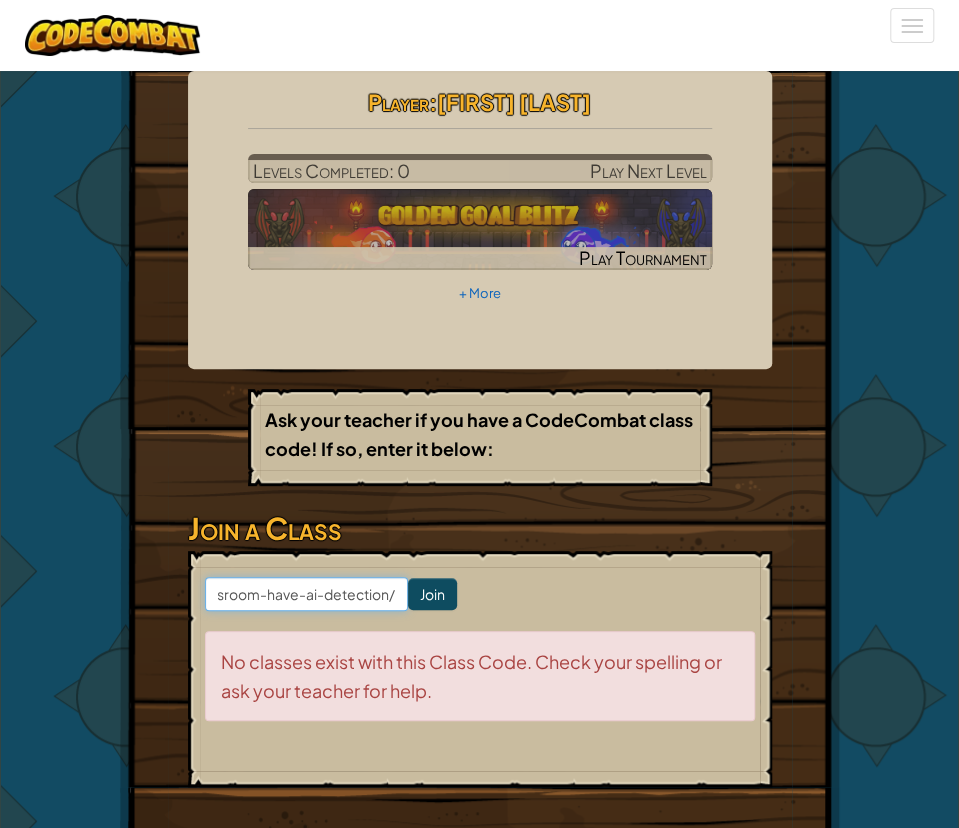 drag, startPoint x: 218, startPoint y: 595, endPoint x: 556, endPoint y: 657, distance: 343.63934 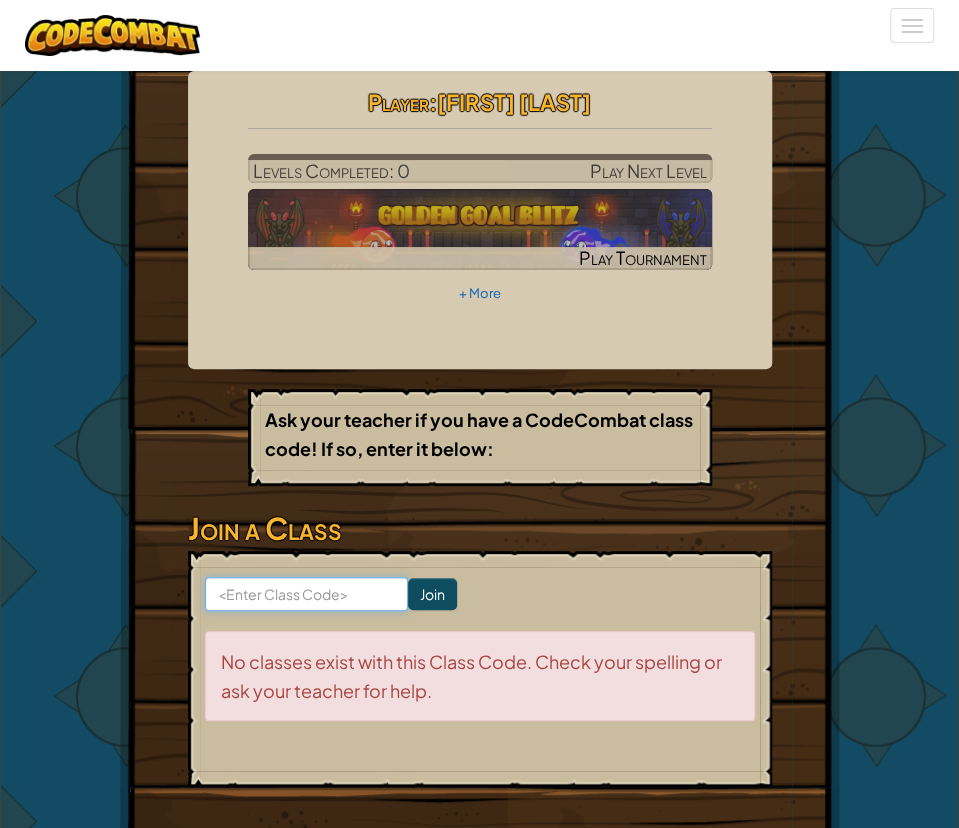 scroll, scrollTop: 0, scrollLeft: 0, axis: both 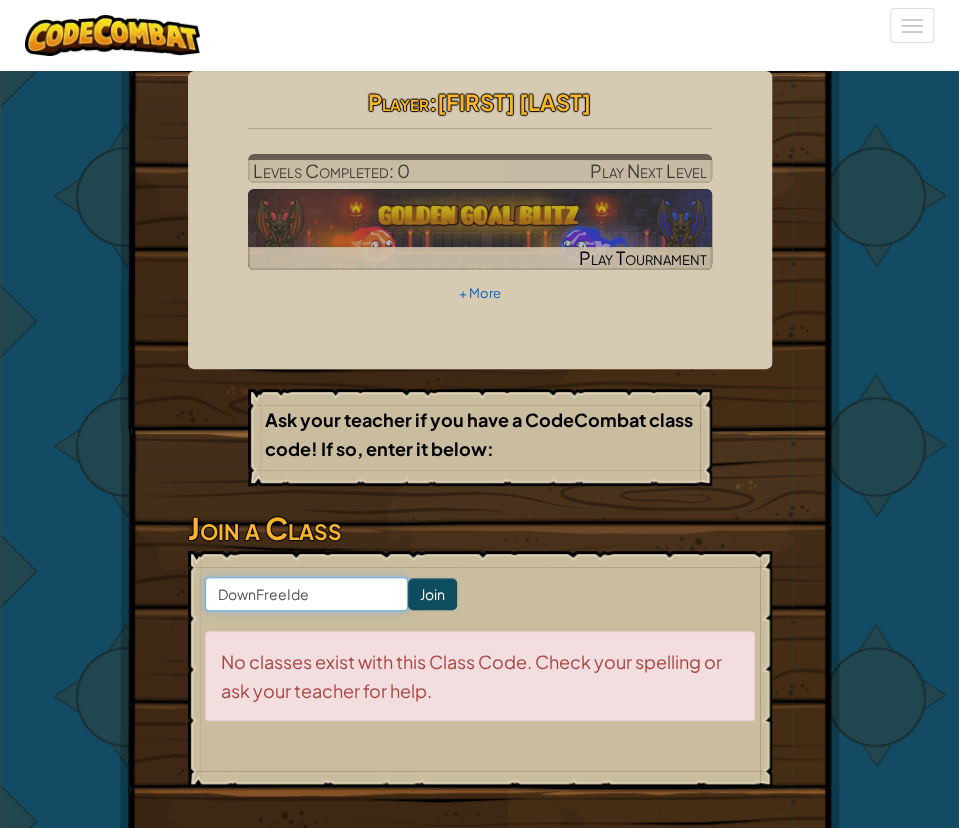 type on "DownFreeIdea" 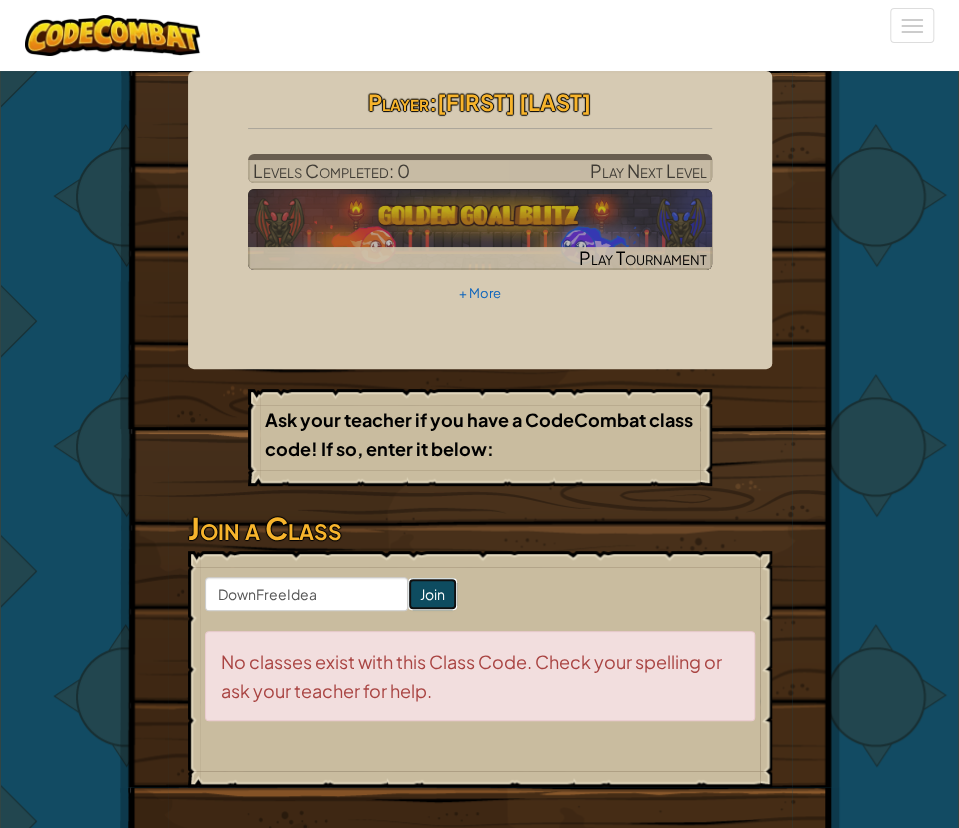 click on "Join" at bounding box center [432, 594] 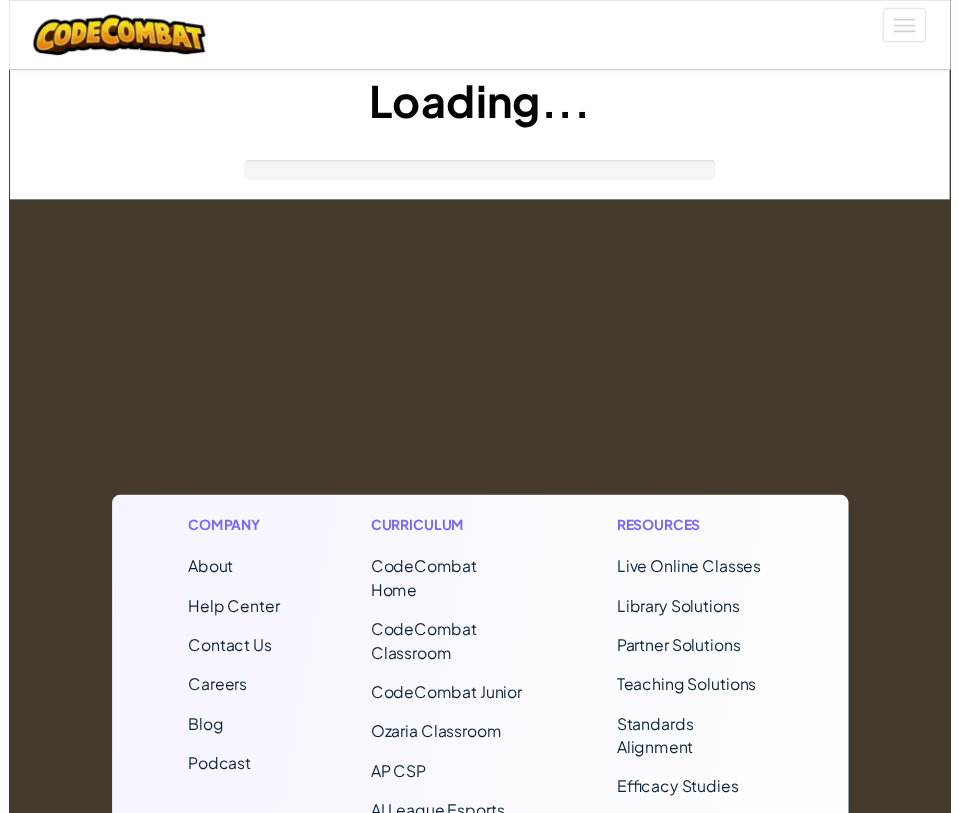 scroll, scrollTop: 0, scrollLeft: 0, axis: both 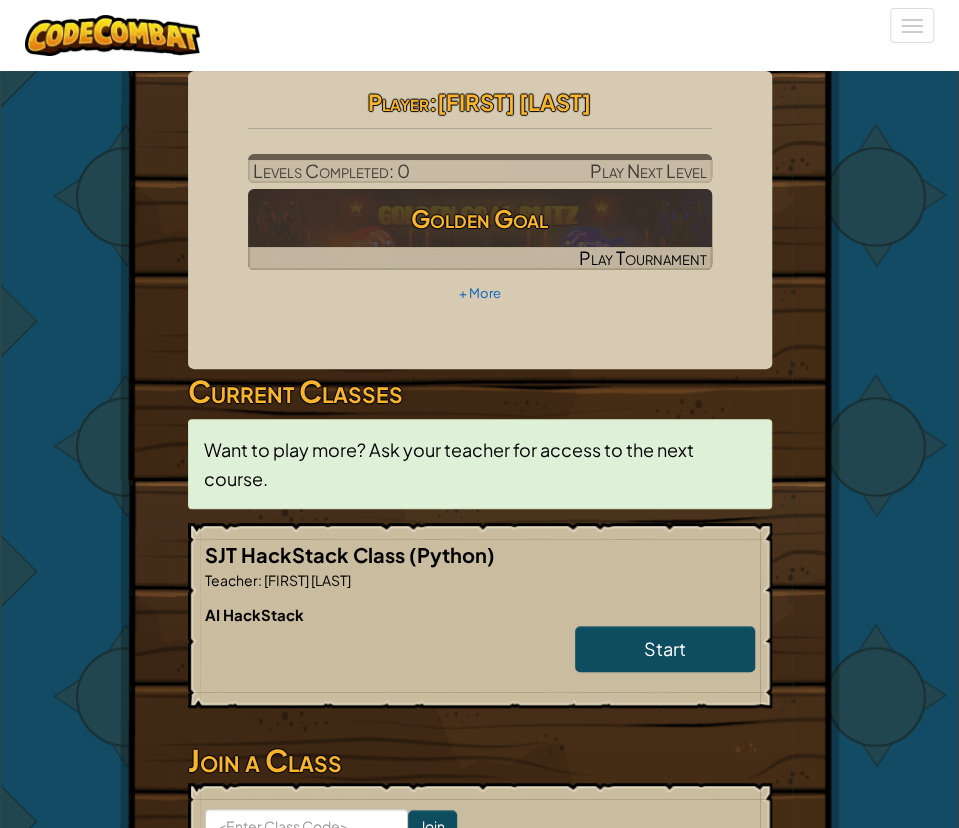 click at bounding box center [480, 654] 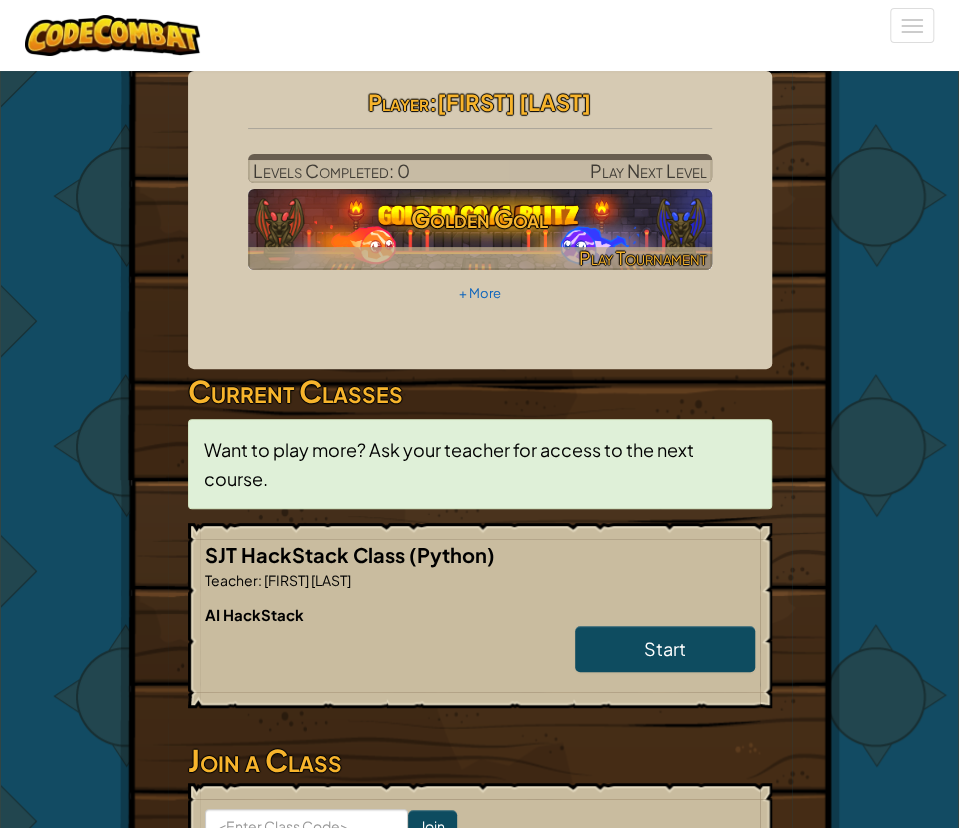 click on "Golden Goal" at bounding box center (480, 218) 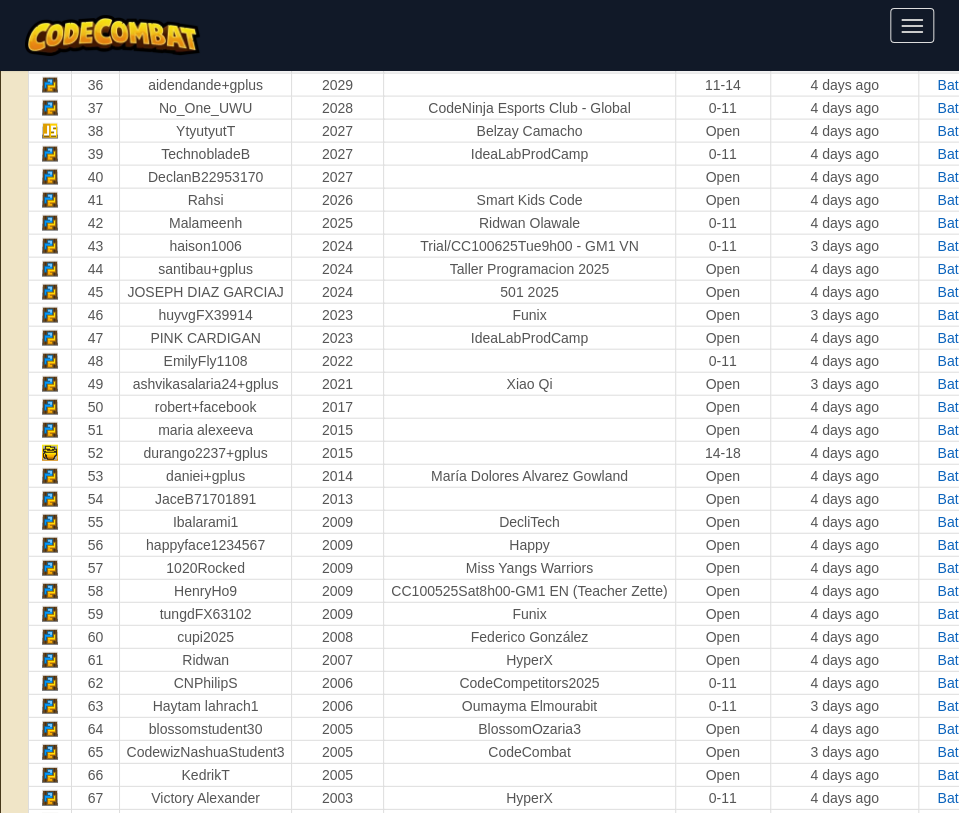scroll, scrollTop: 1707, scrollLeft: 0, axis: vertical 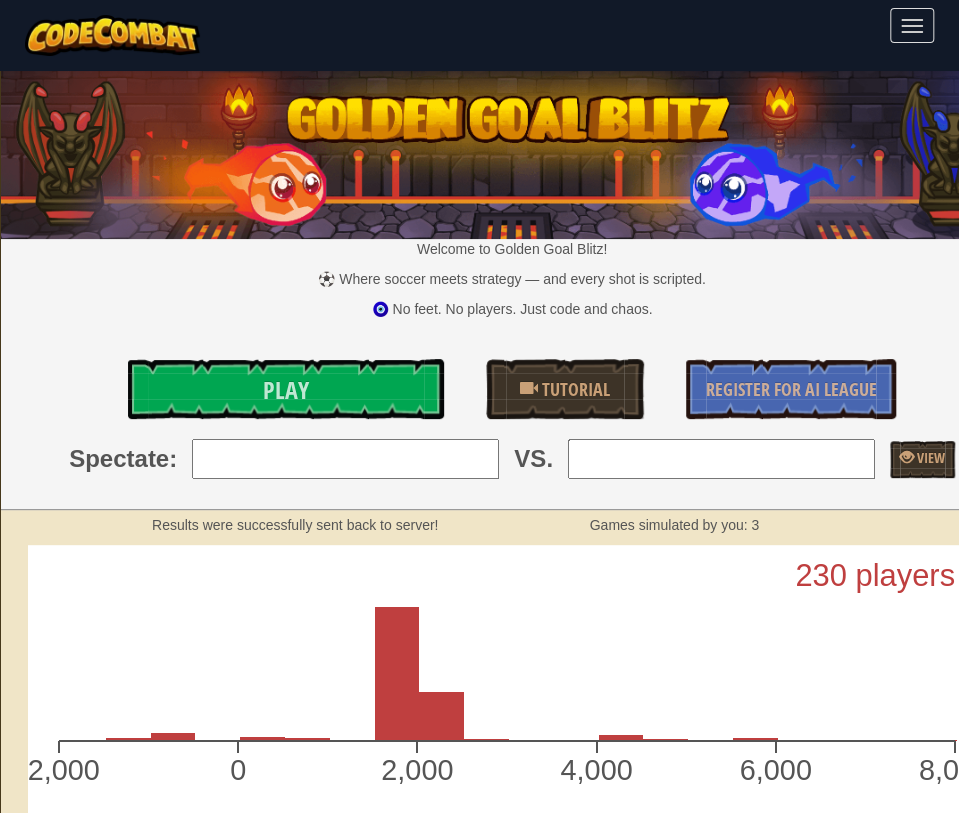 drag, startPoint x: 296, startPoint y: 448, endPoint x: 406, endPoint y: 439, distance: 110.36757 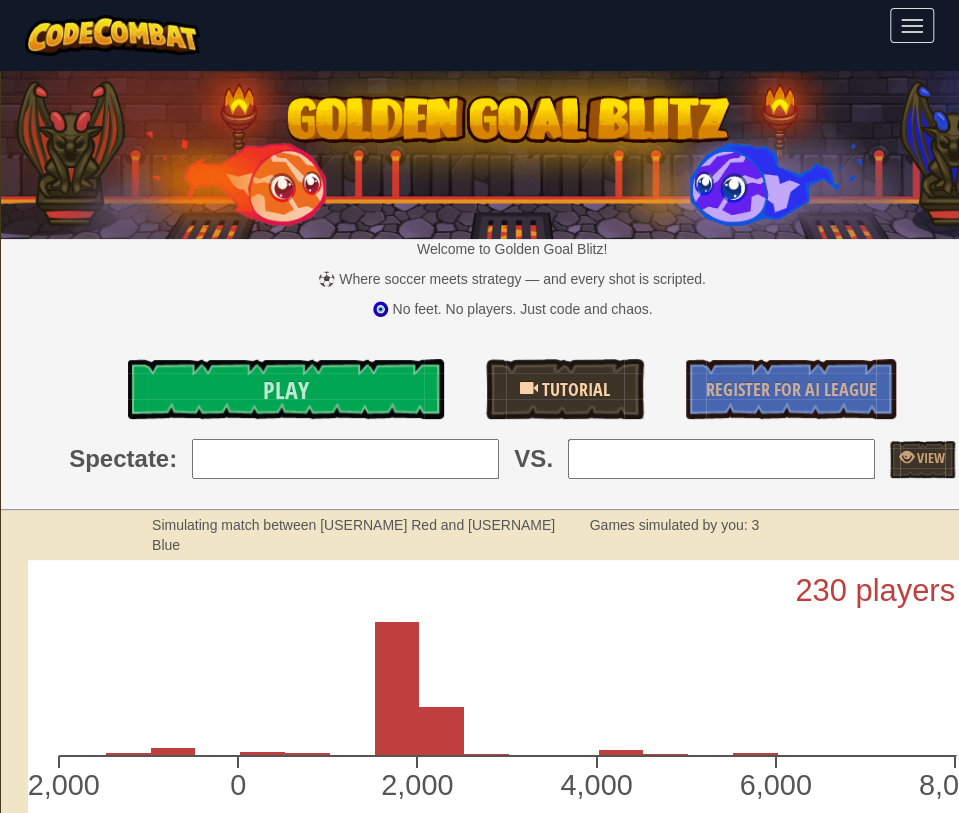 type on "8: [USERNAME]" 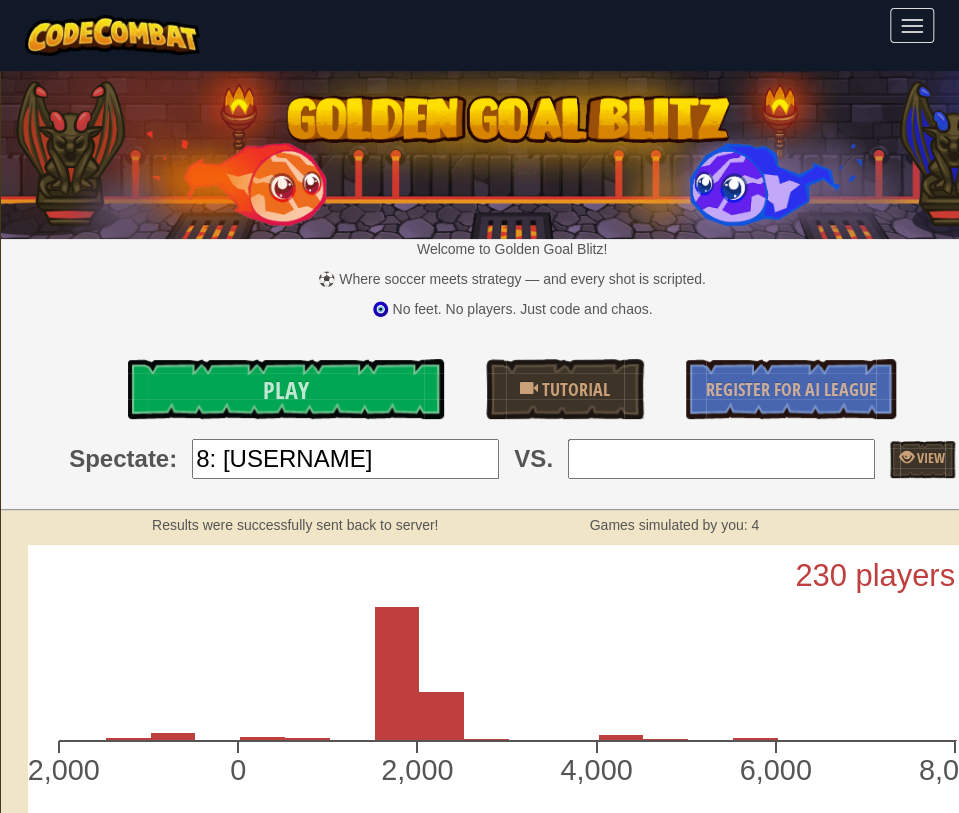 click at bounding box center (721, 459) 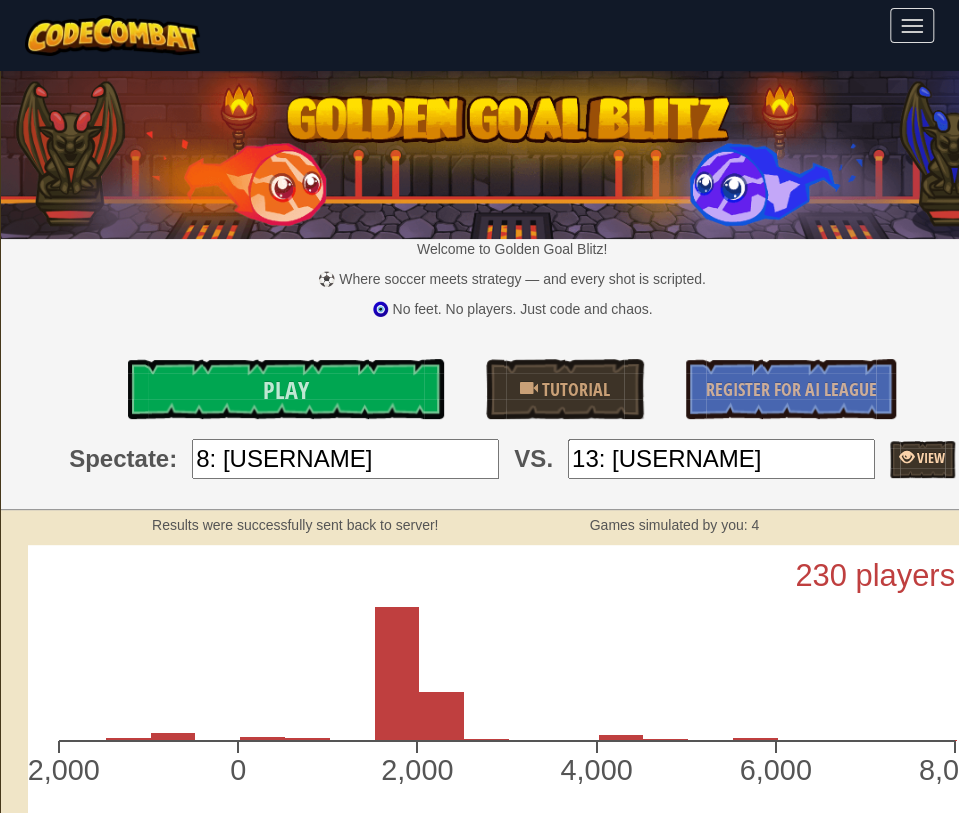 click on "View" at bounding box center [929, 457] 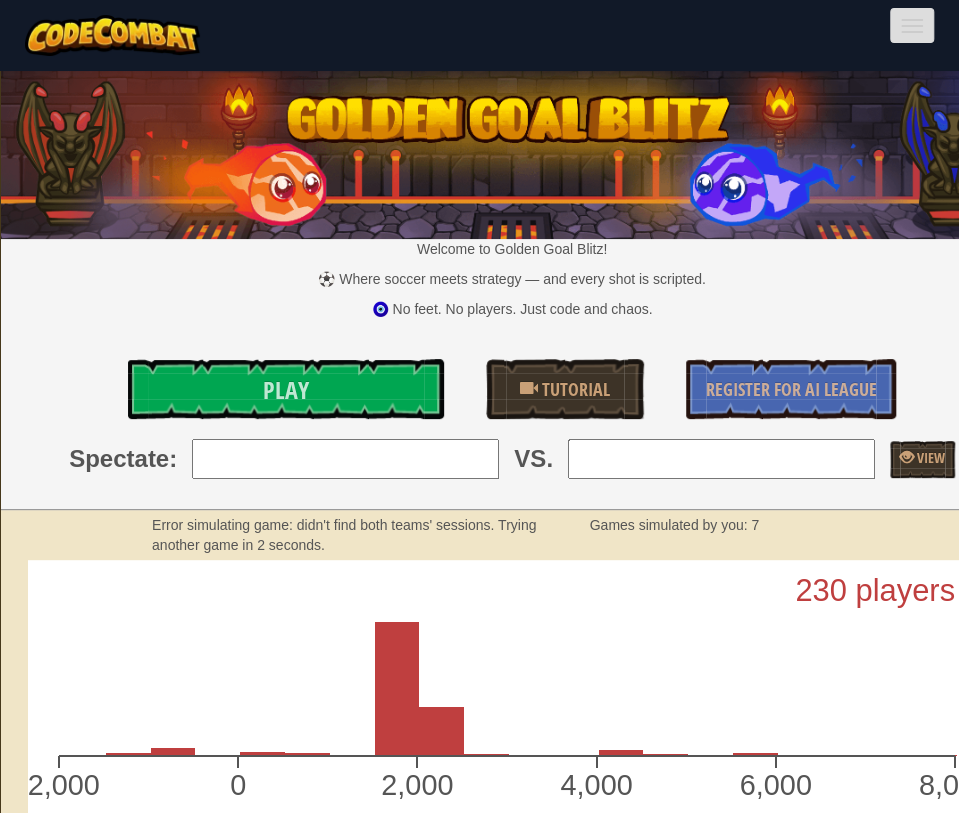 click on "Toggle navigation" at bounding box center [912, 25] 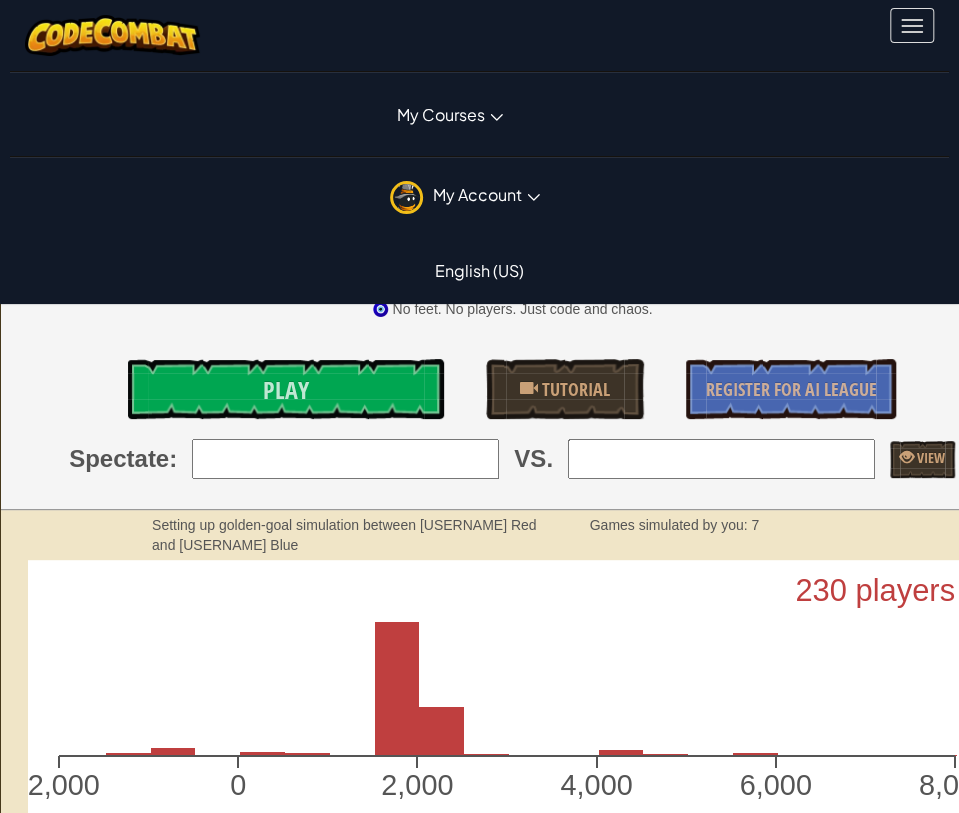 click on "My Courses" at bounding box center (449, 114) 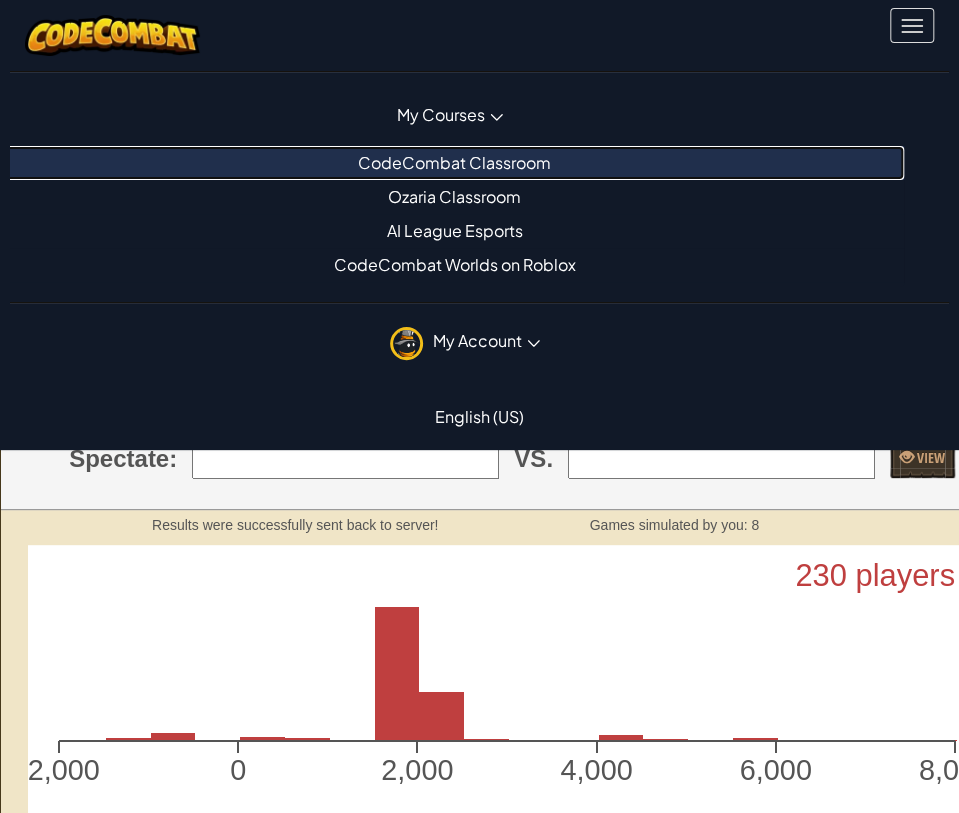 click on "CodeCombat Classroom" at bounding box center (449, 163) 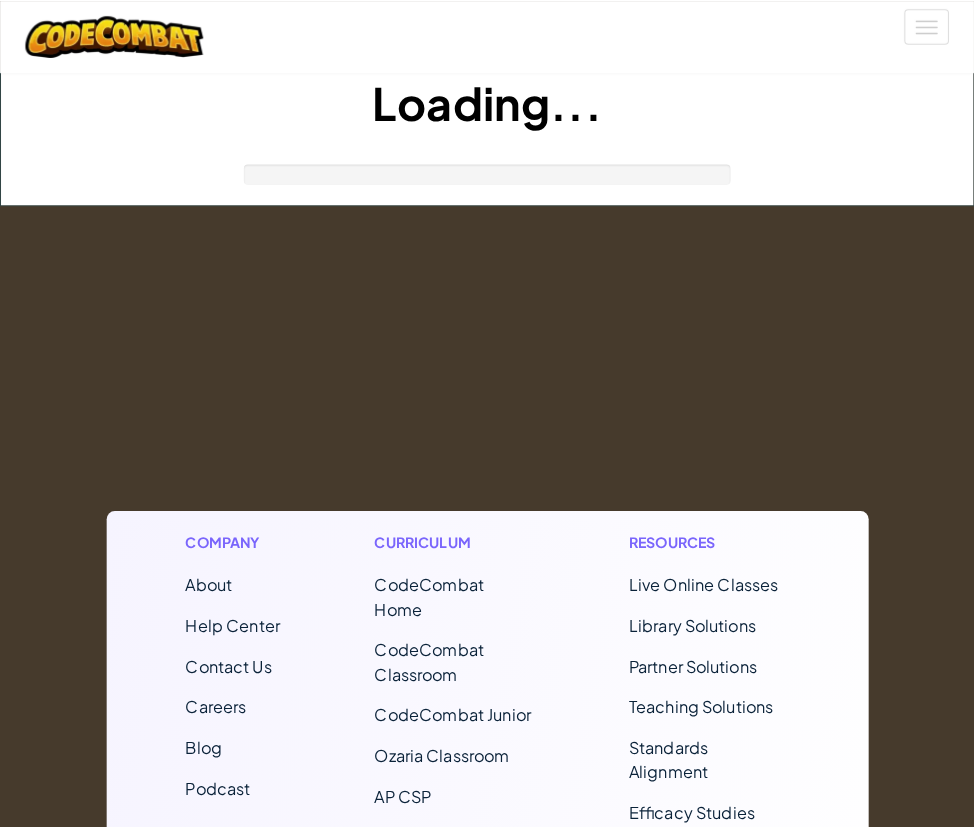 scroll, scrollTop: 0, scrollLeft: 0, axis: both 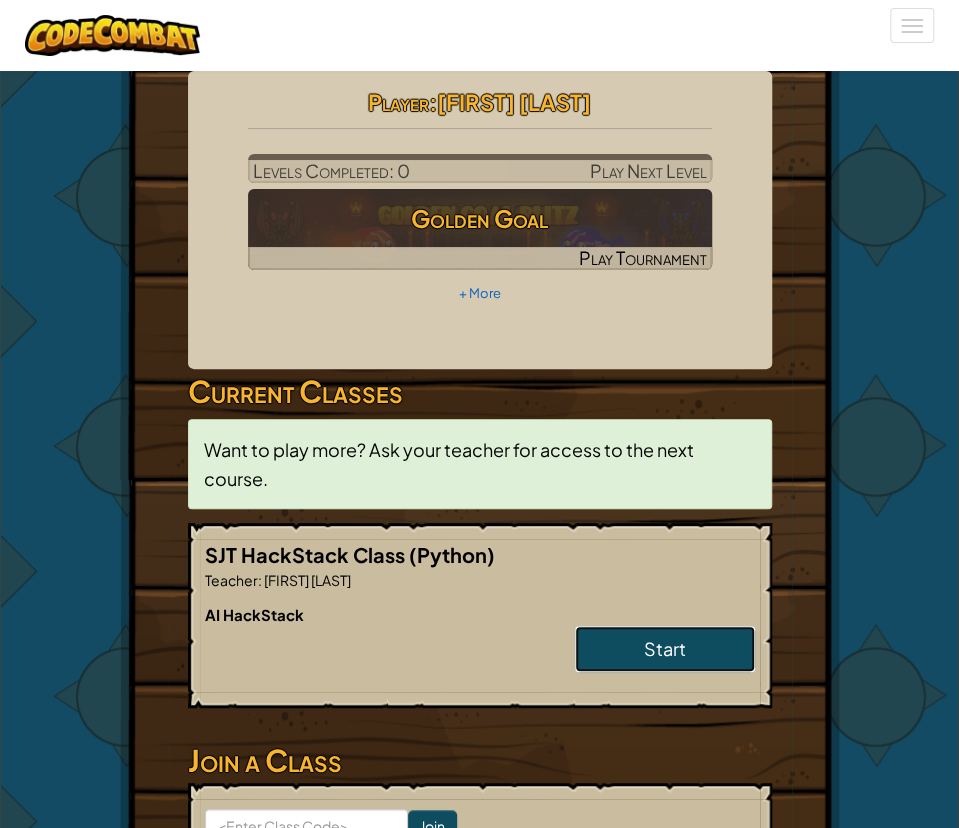 click on "Start" at bounding box center (665, 649) 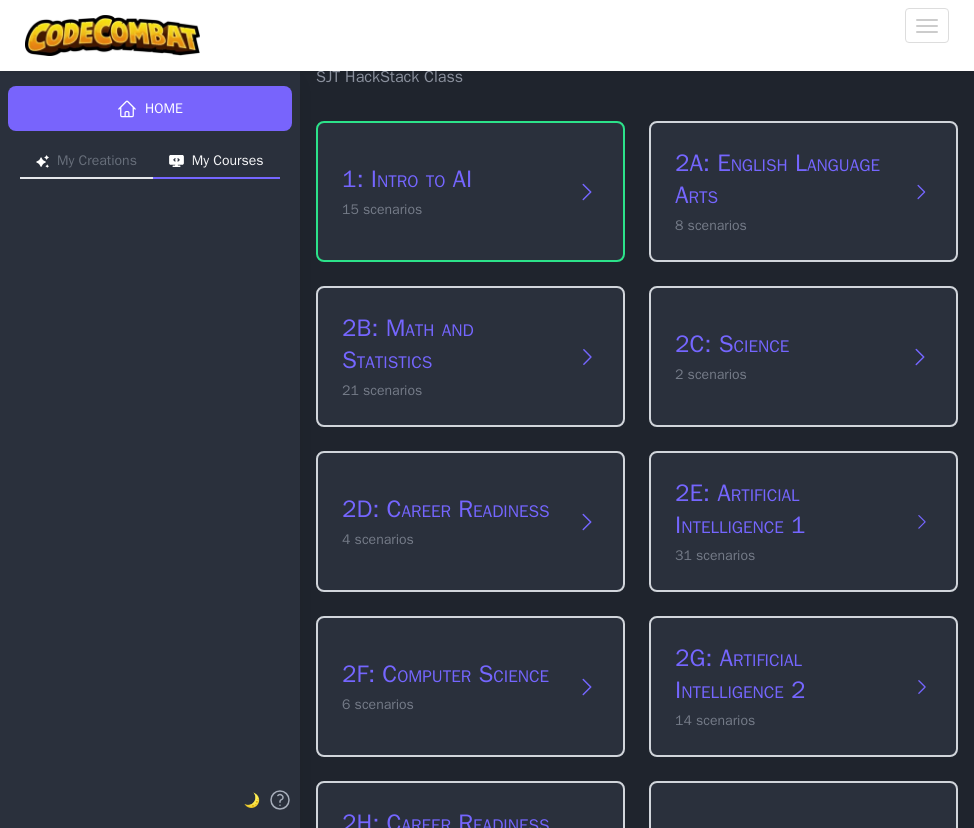 scroll, scrollTop: 0, scrollLeft: 0, axis: both 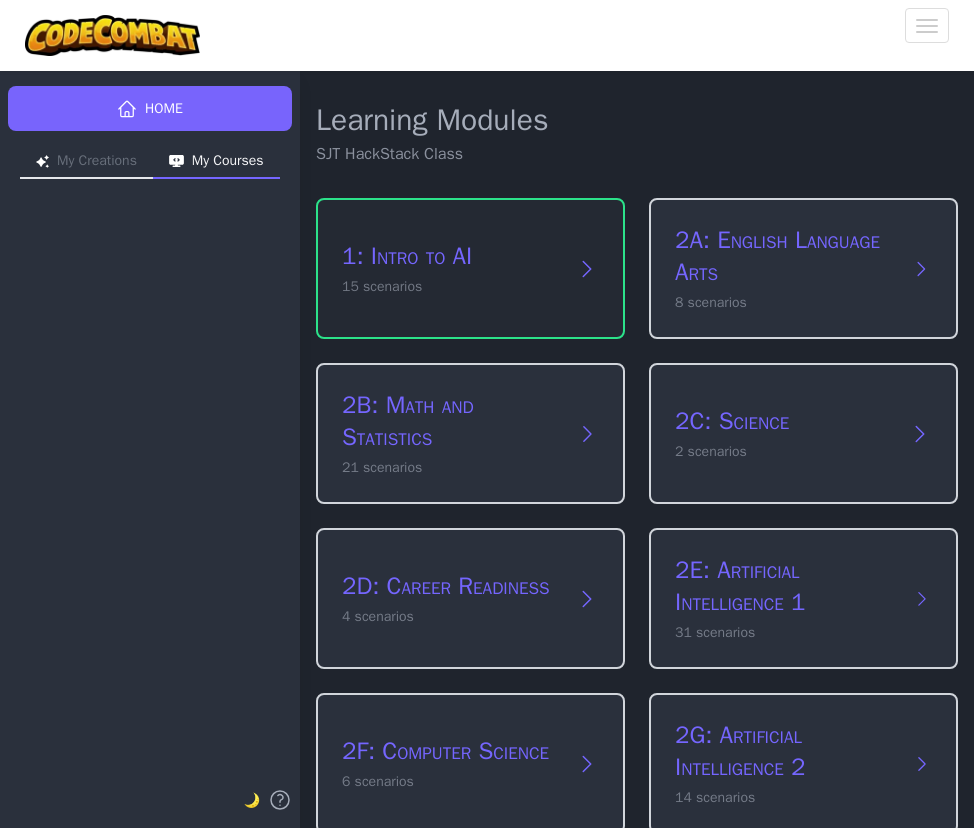click on "1: Intro to AI 15   scenarios" at bounding box center (470, 268) 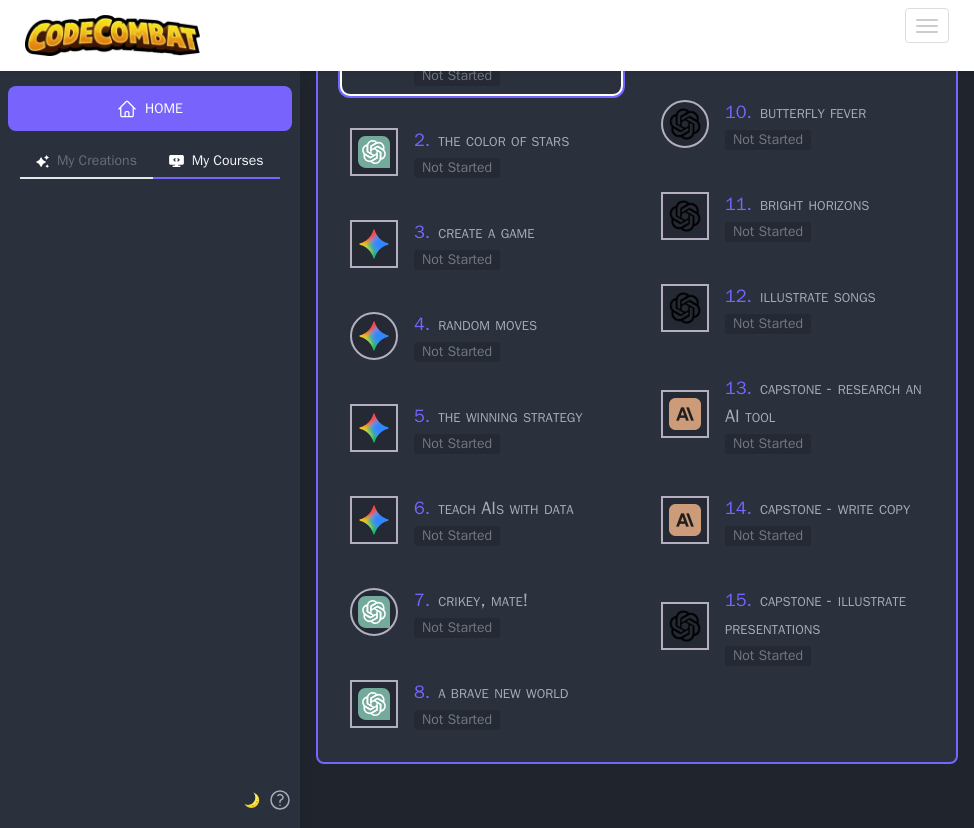 scroll, scrollTop: 288, scrollLeft: 0, axis: vertical 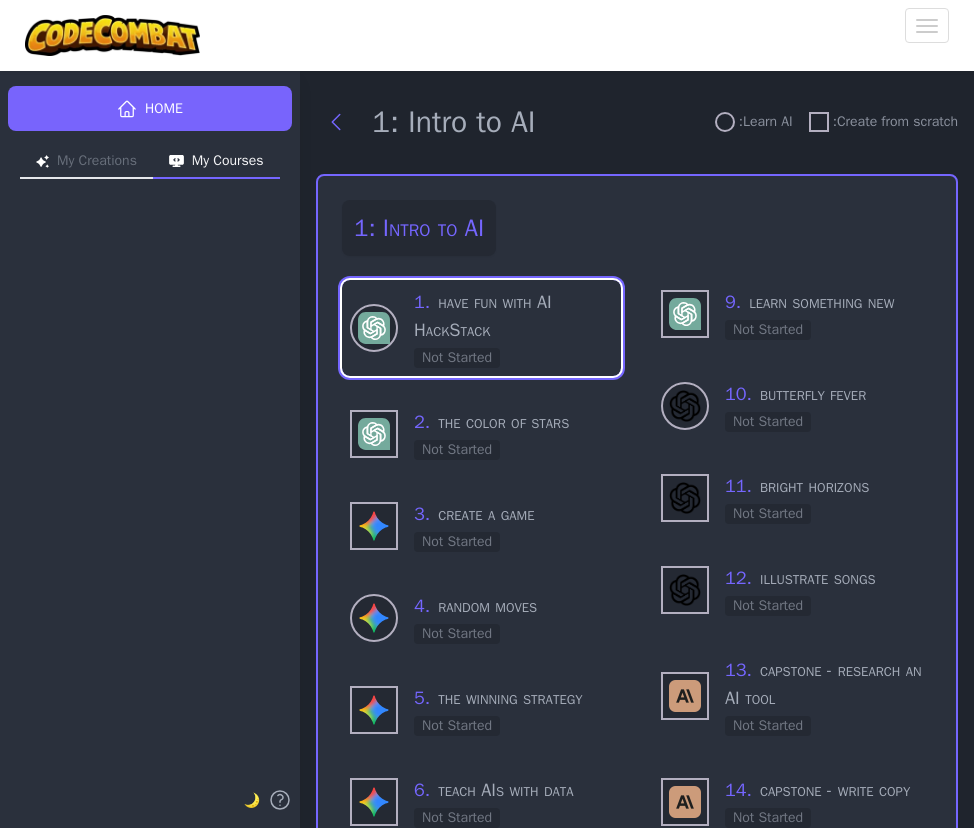 click at bounding box center [725, 122] 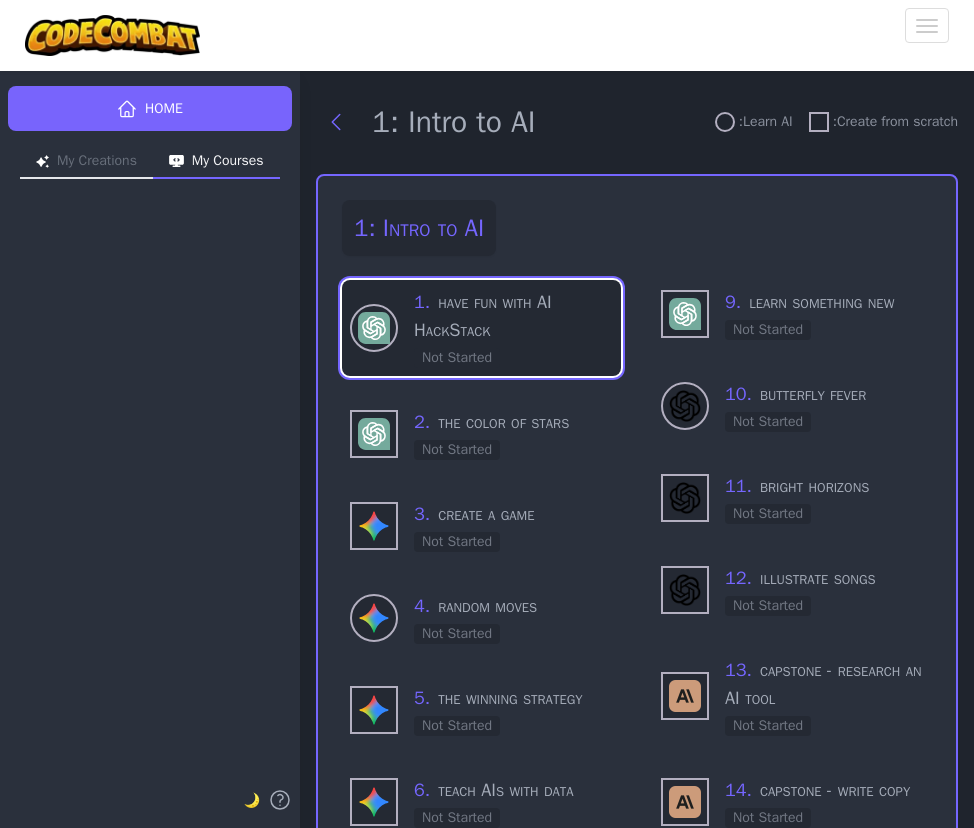 click on "1 . have fun with AI HackStack" at bounding box center (513, 316) 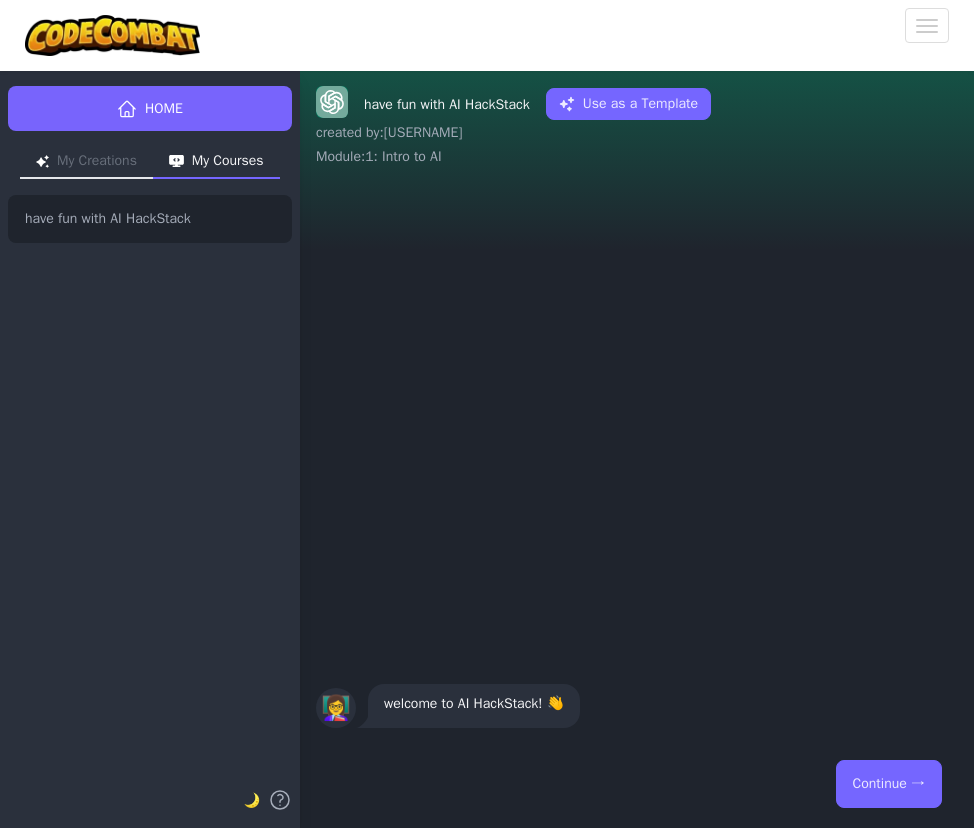 click on "Continue →" at bounding box center [889, 784] 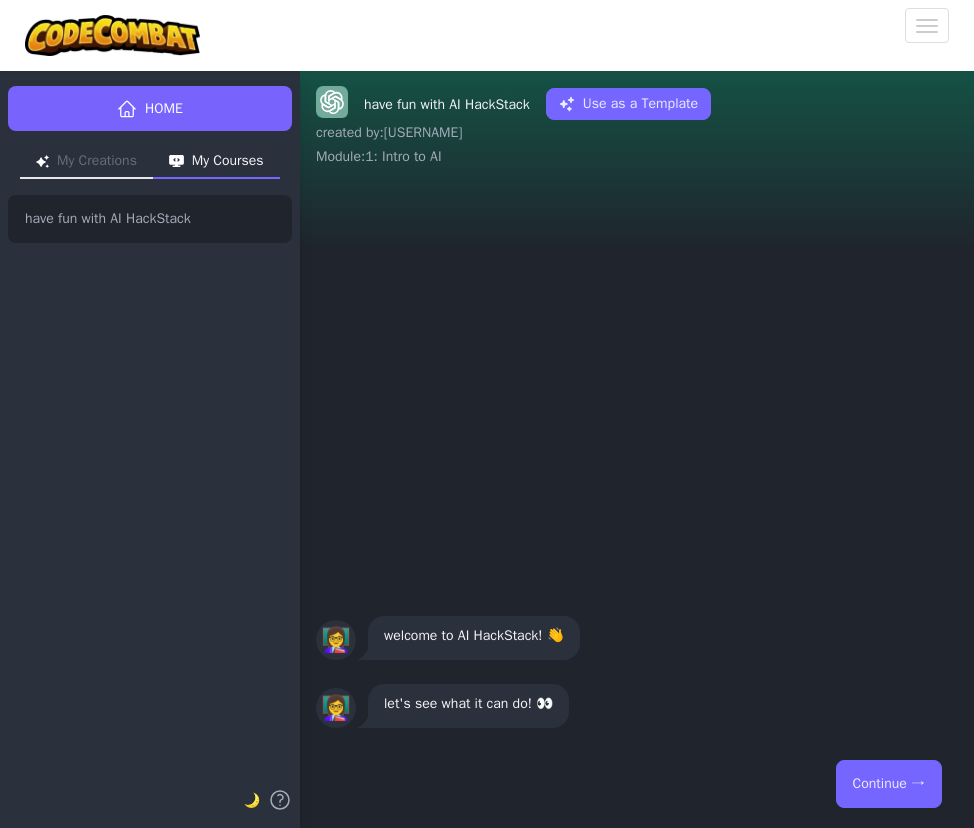 click on "Continue →" at bounding box center [889, 784] 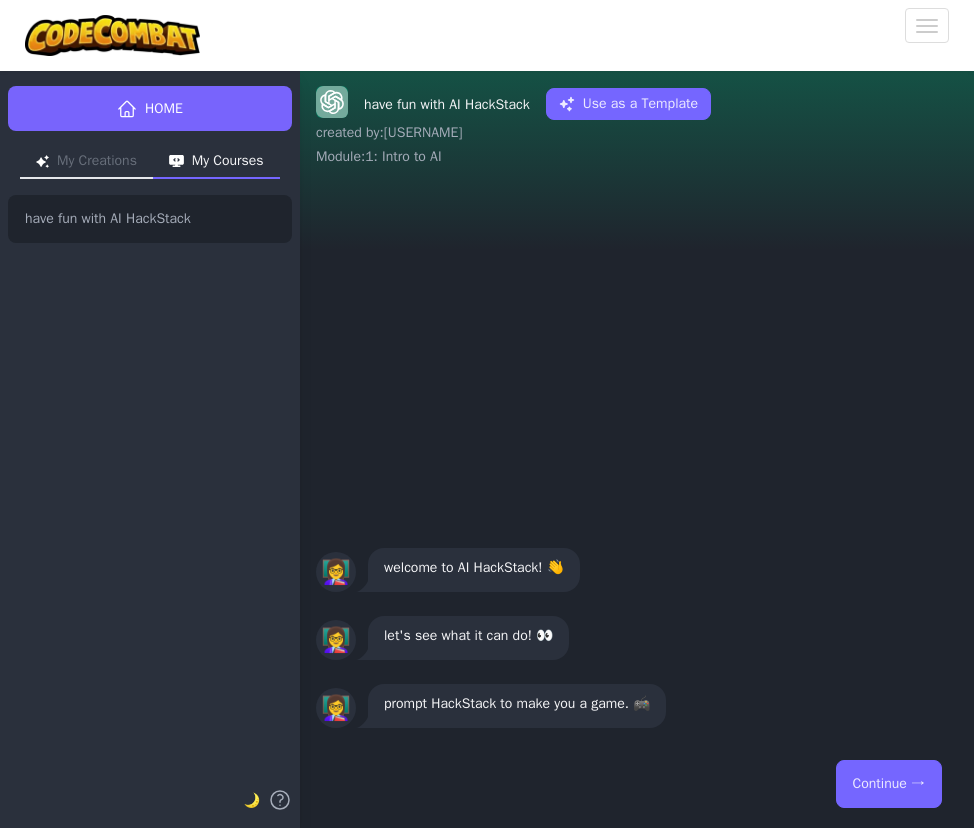 click on "Continue →" at bounding box center [889, 784] 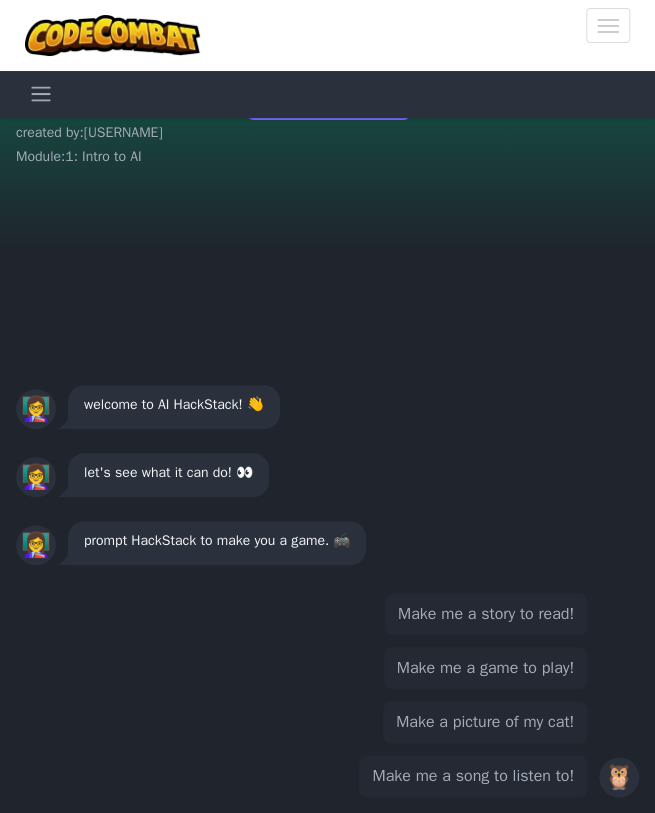 scroll, scrollTop: 15, scrollLeft: 0, axis: vertical 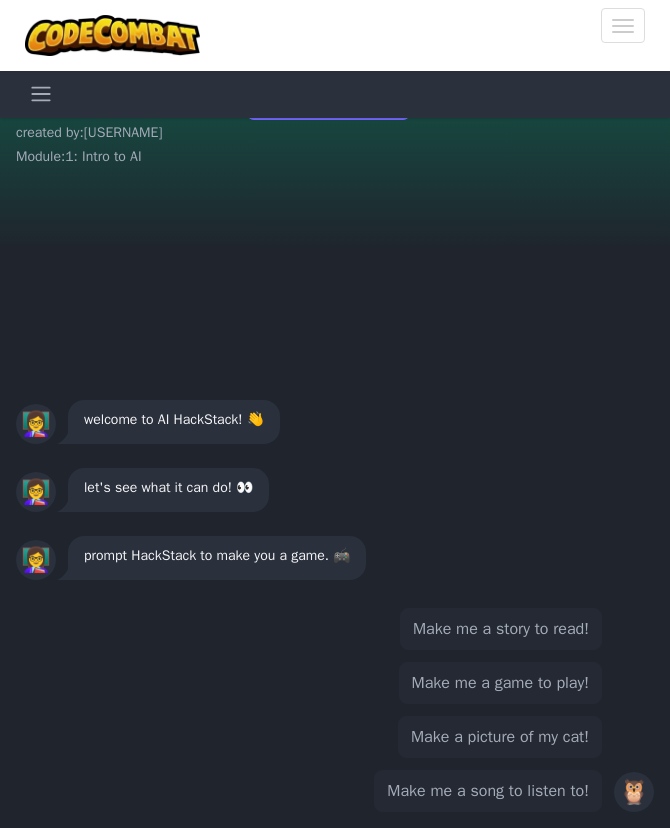 click on "Make me a game to play!" at bounding box center [500, 683] 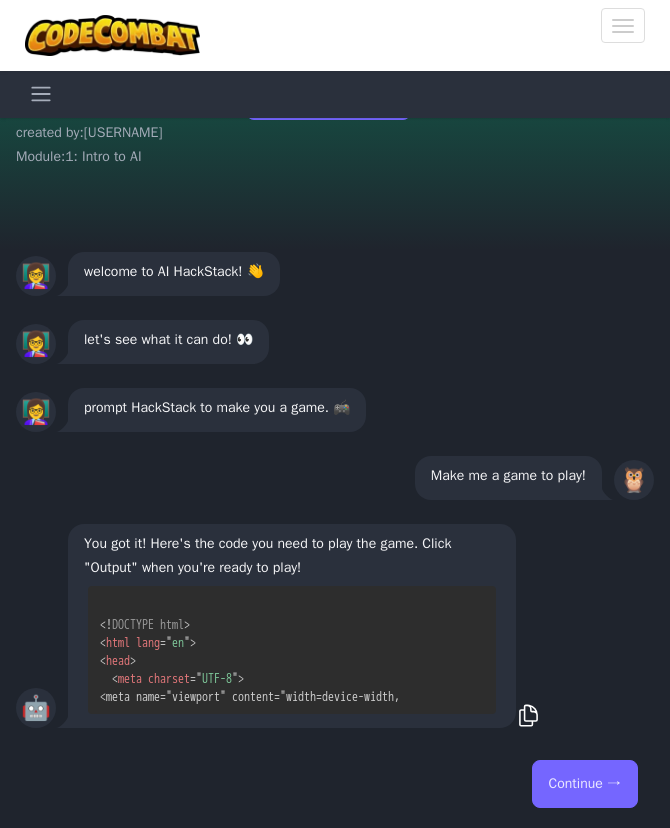 scroll, scrollTop: 1, scrollLeft: 0, axis: vertical 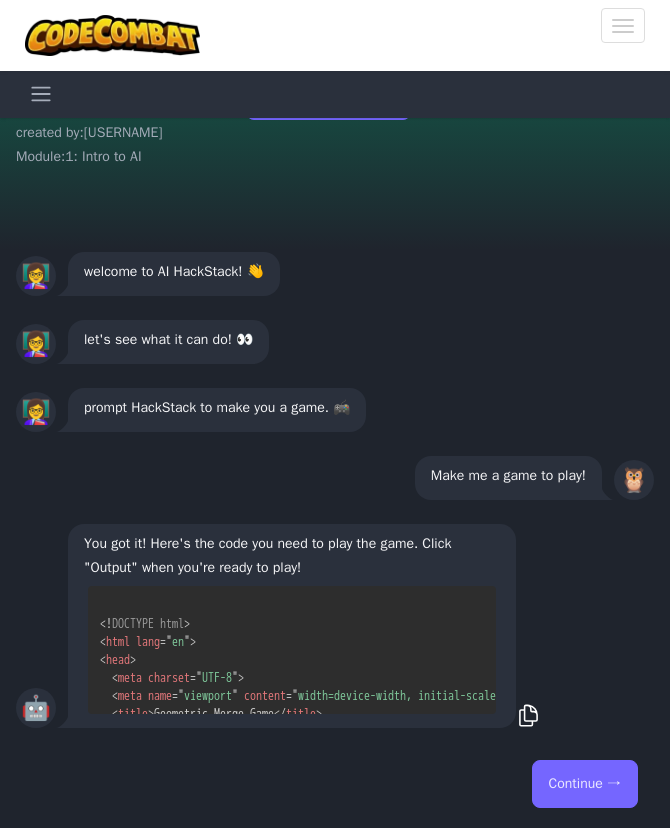 click on "Continue →" at bounding box center (585, 784) 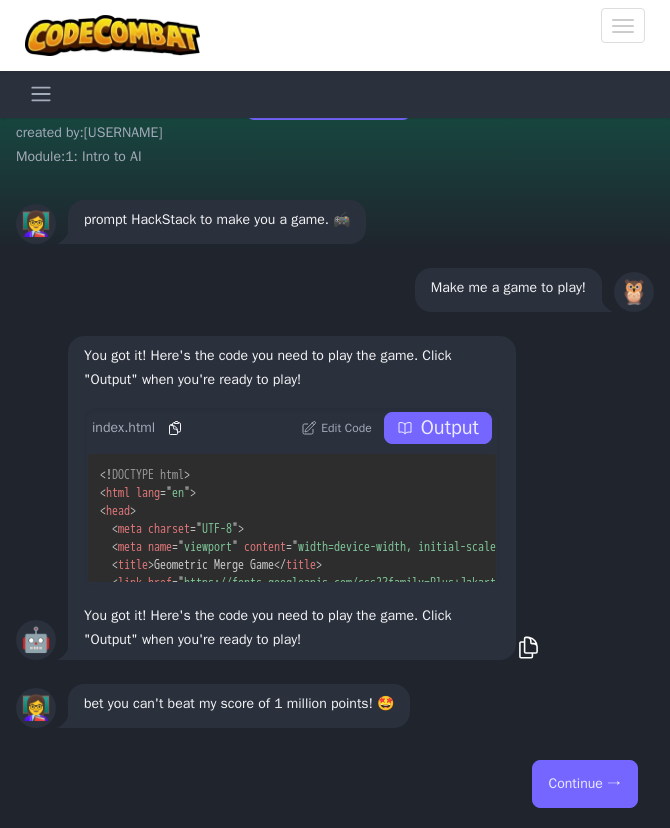 click on "Continue →" at bounding box center [585, 784] 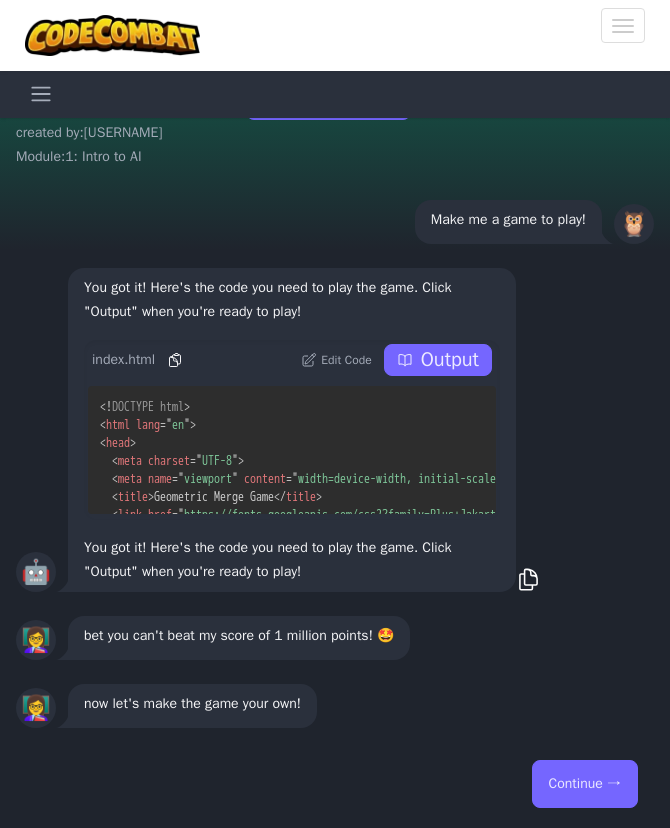 click on "Continue →" at bounding box center (585, 784) 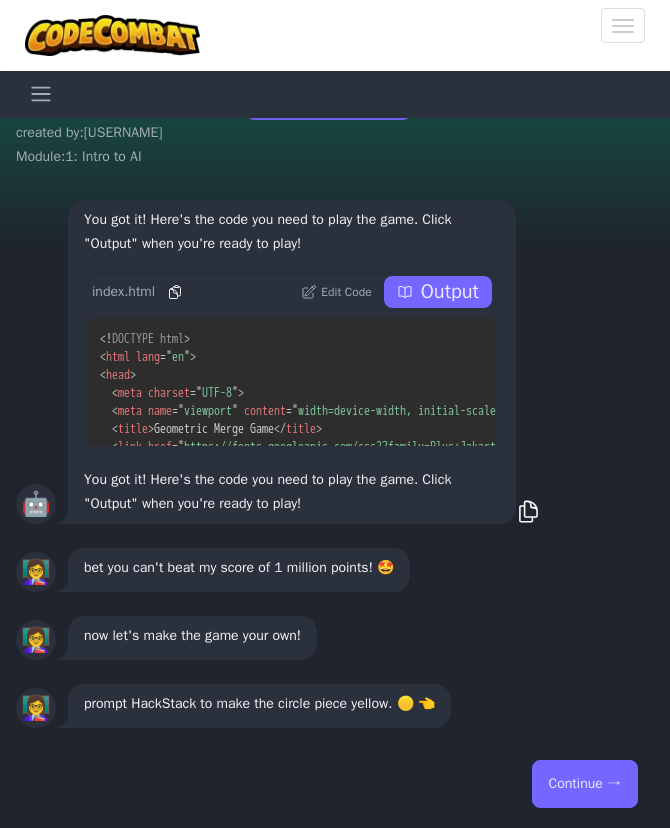 click on "Continue →" at bounding box center (585, 784) 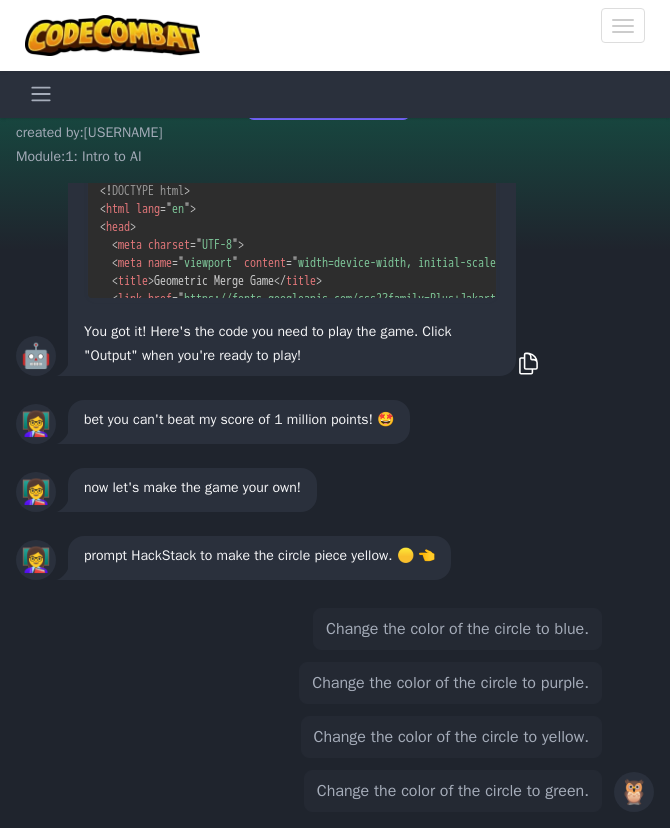 click on "Change the color of the circle to yellow." at bounding box center [451, 737] 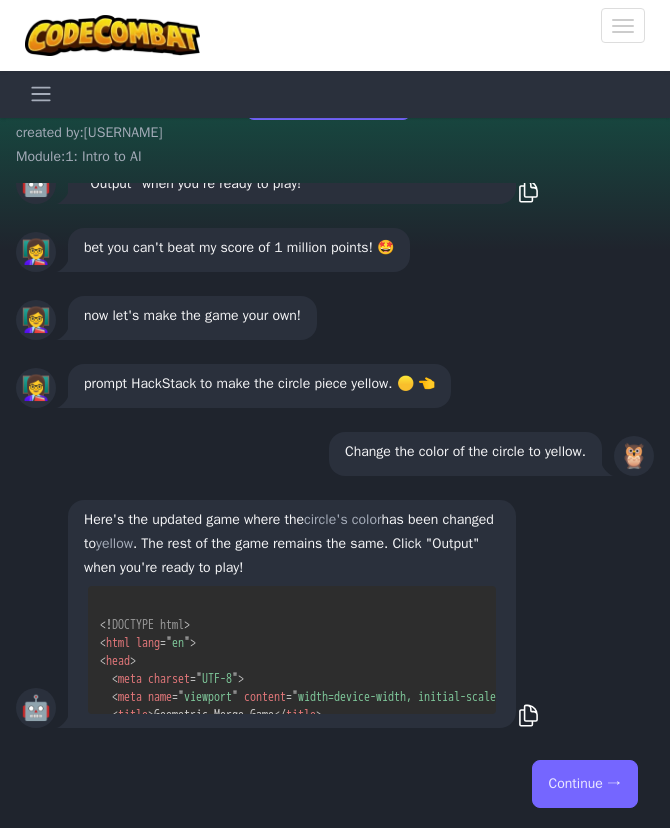 scroll, scrollTop: 260, scrollLeft: 0, axis: vertical 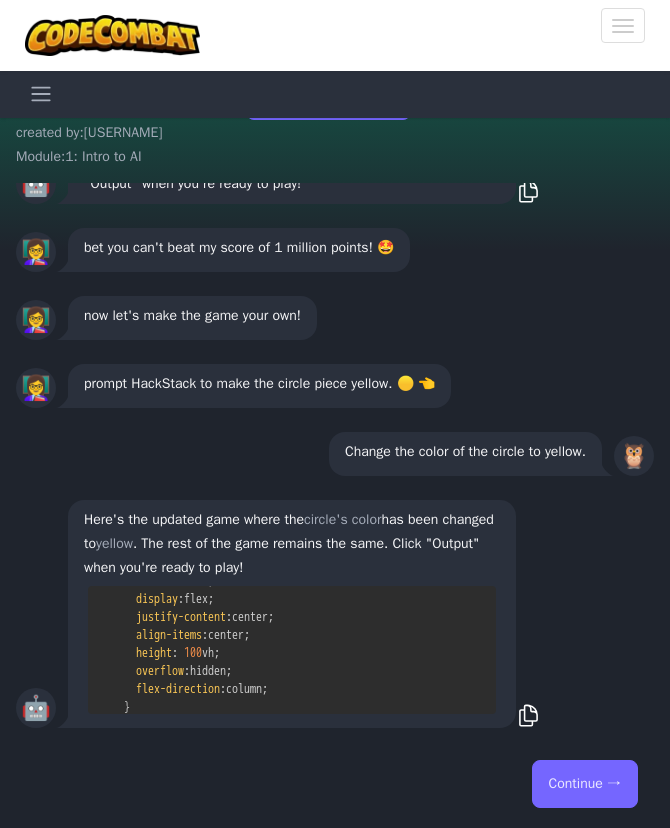 click on "Continue →" at bounding box center [585, 784] 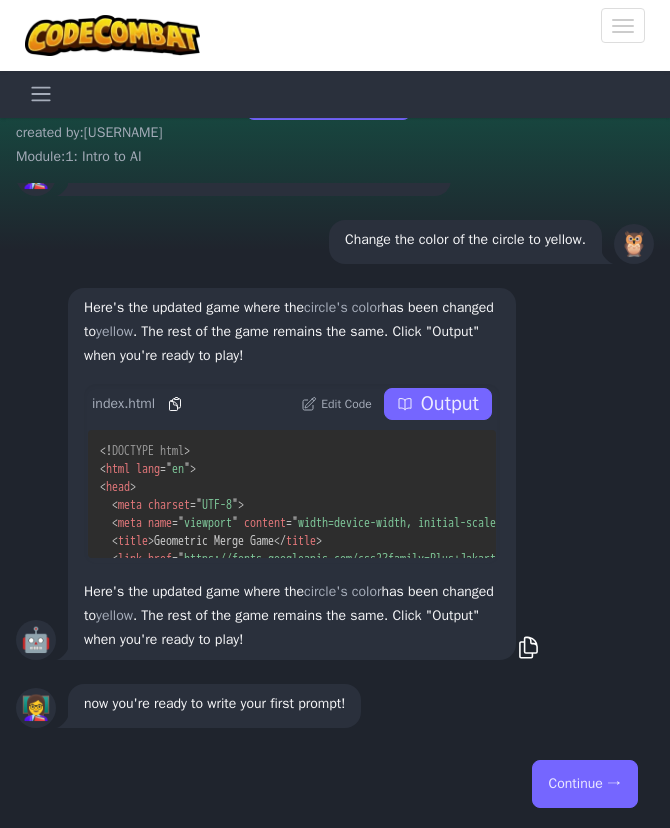 click on "Continue →" at bounding box center (585, 784) 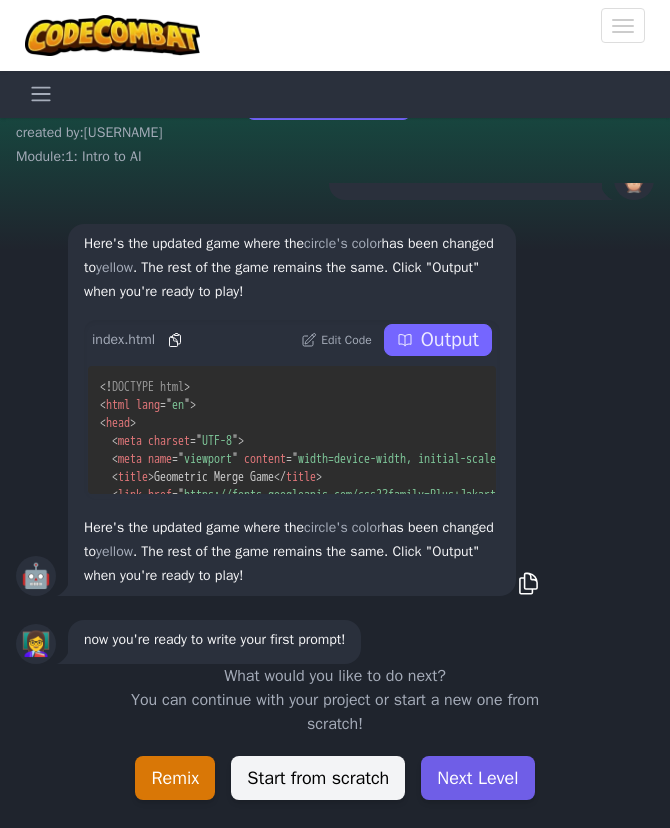 click on "Next Level" at bounding box center (477, 778) 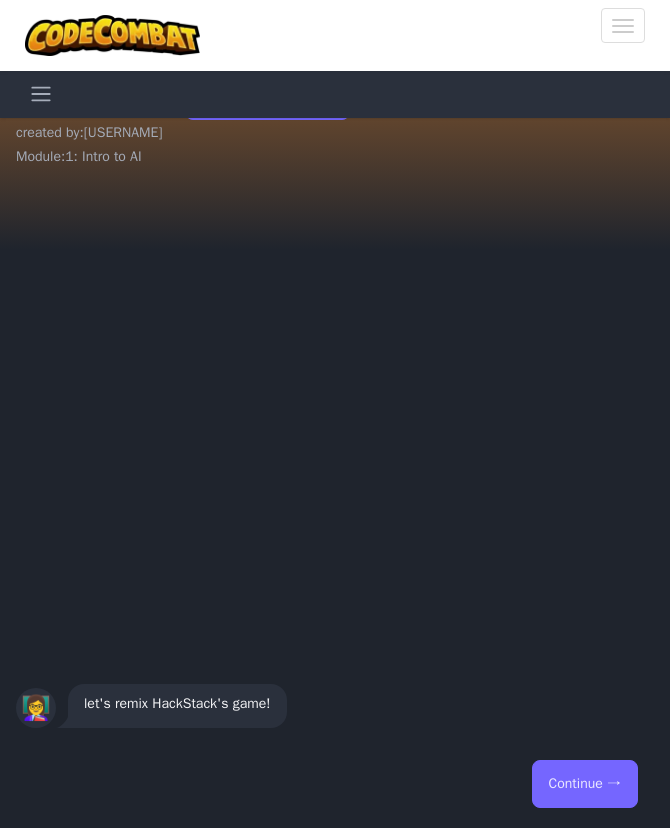 click on "Continue →" at bounding box center [585, 784] 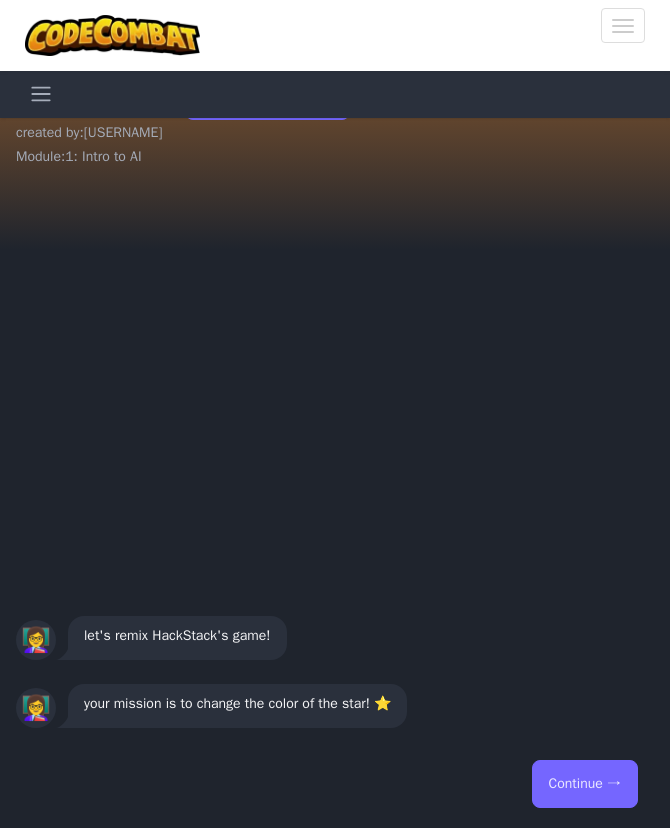 click on "Continue →" at bounding box center [585, 784] 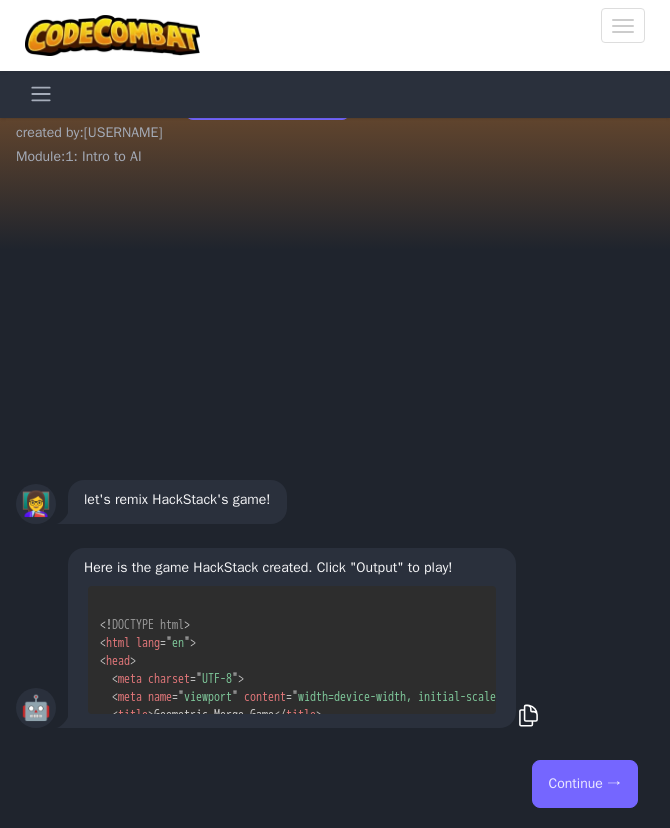 scroll, scrollTop: 55, scrollLeft: 0, axis: vertical 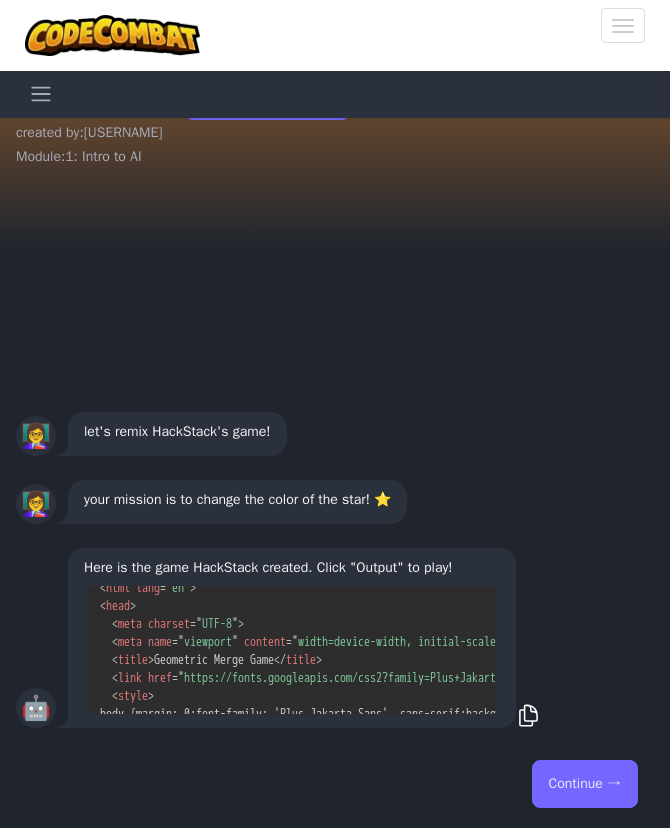 click on "Continue →" at bounding box center [585, 784] 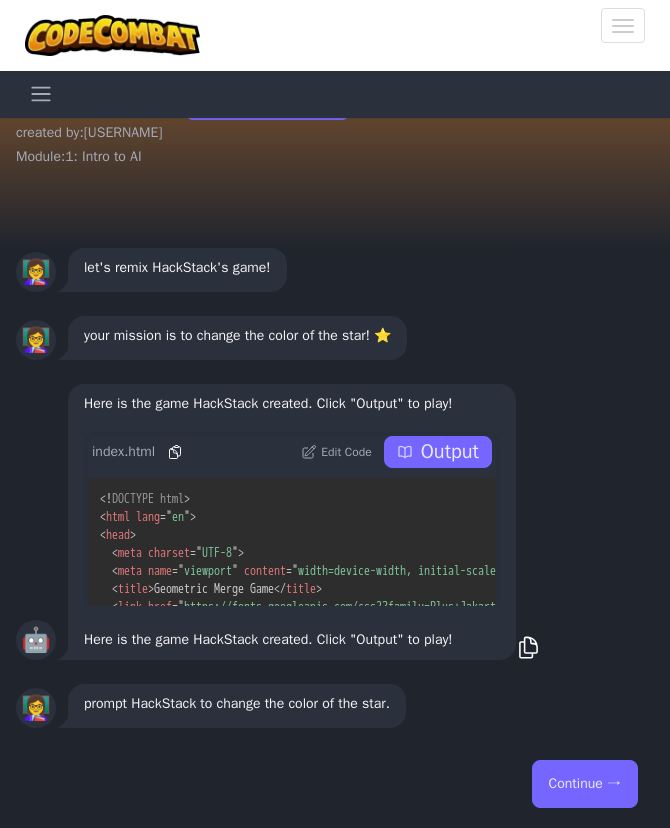 click on "Continue →" at bounding box center [585, 784] 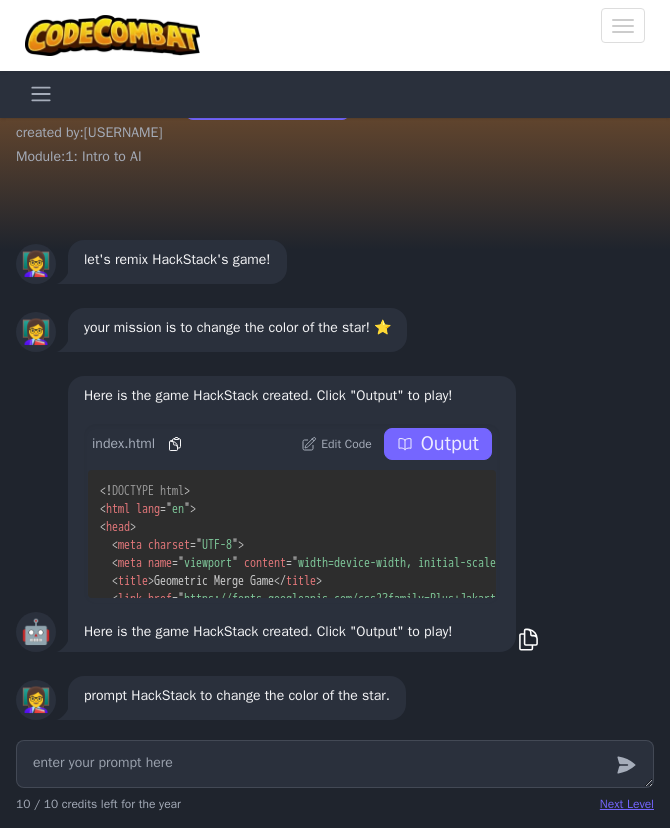 click at bounding box center (335, 764) 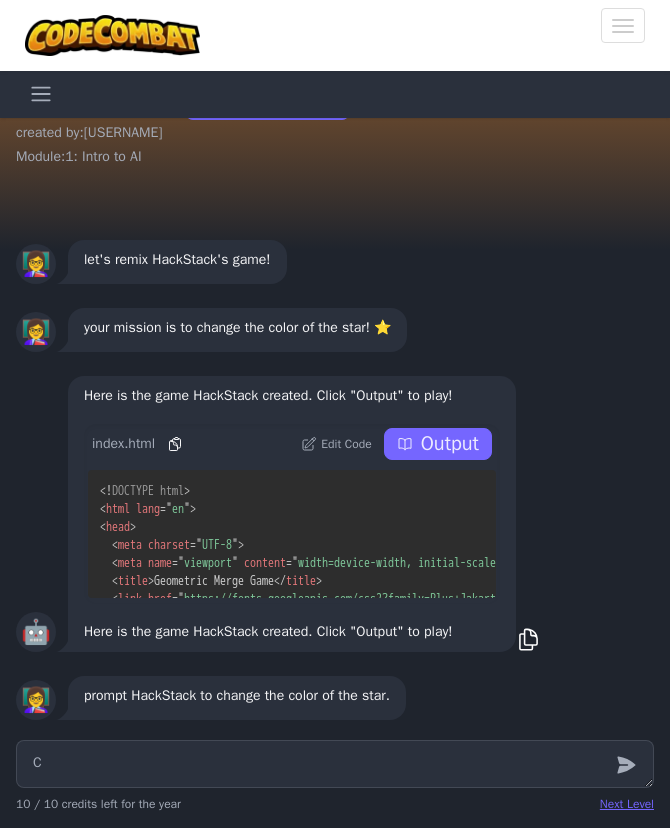 type on "x" 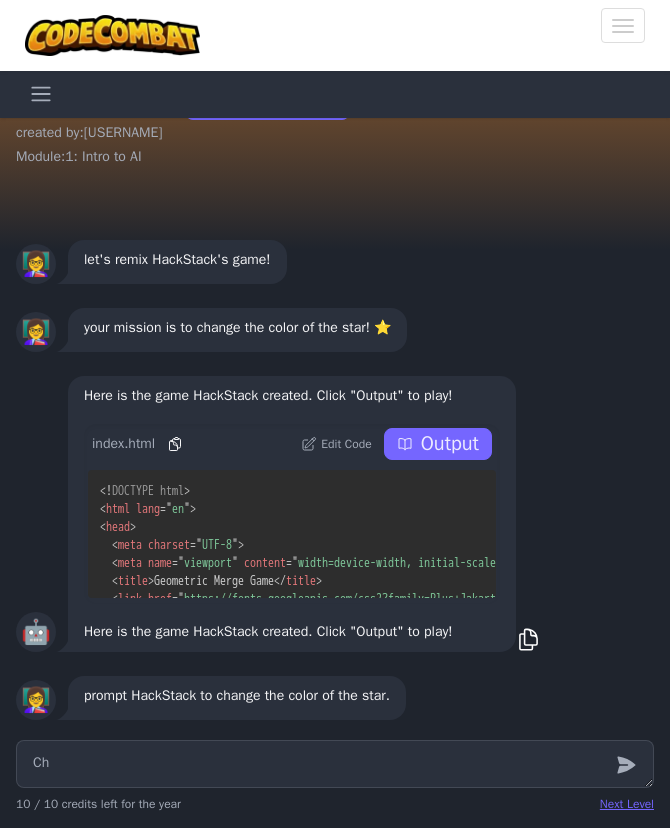 type on "x" 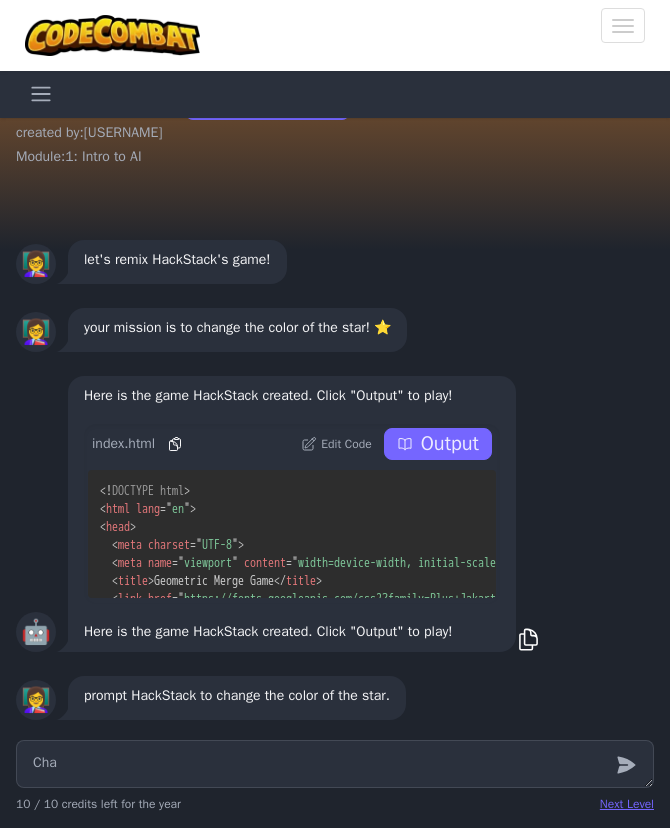 type on "x" 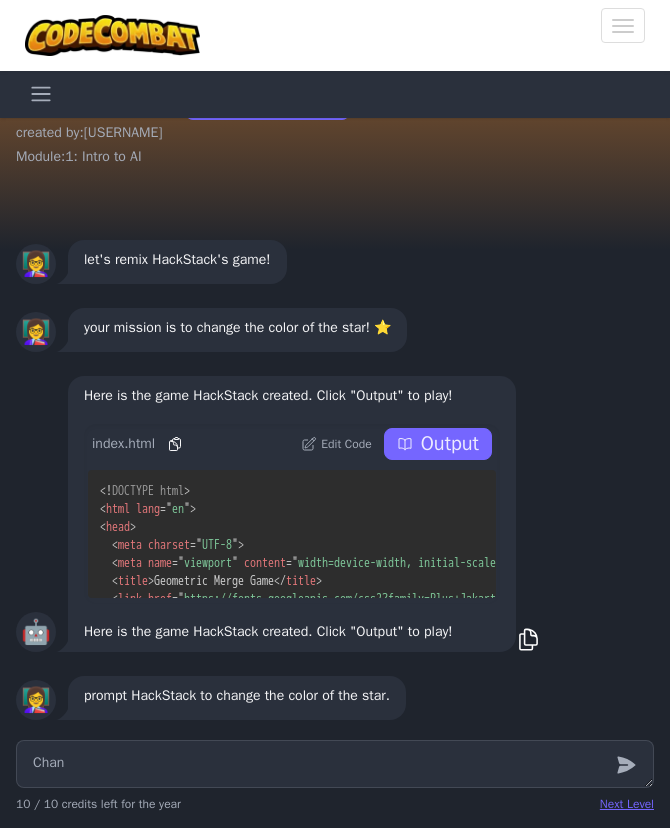 type on "x" 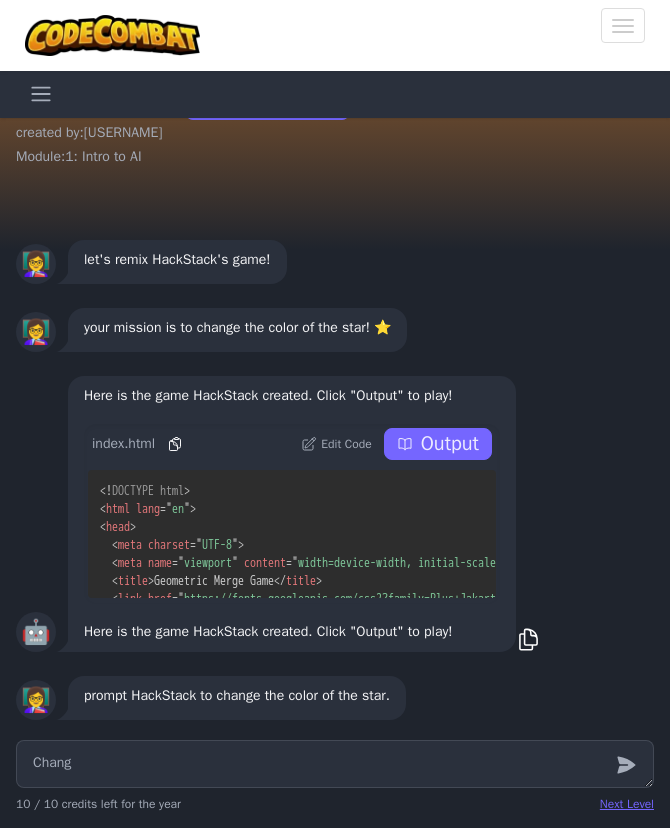 type on "x" 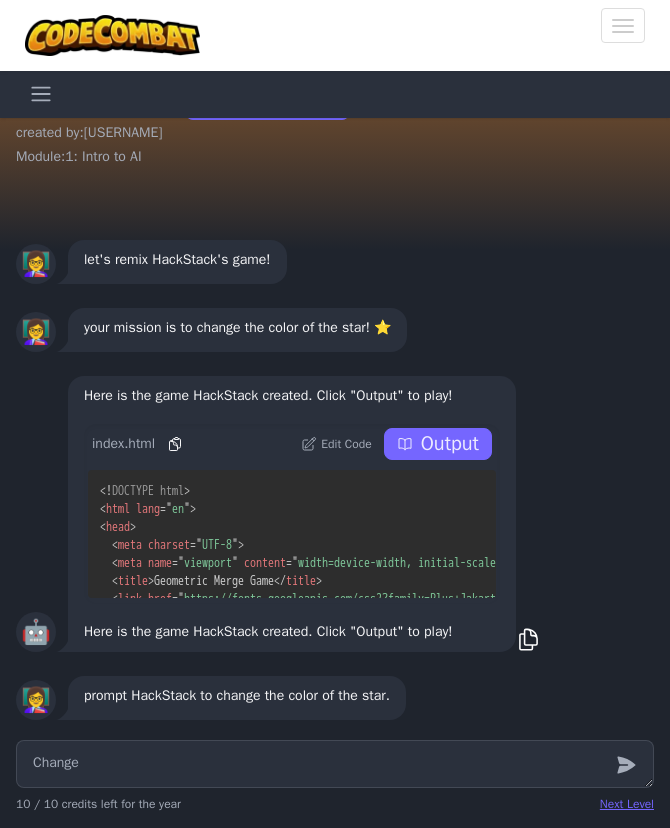 type on "x" 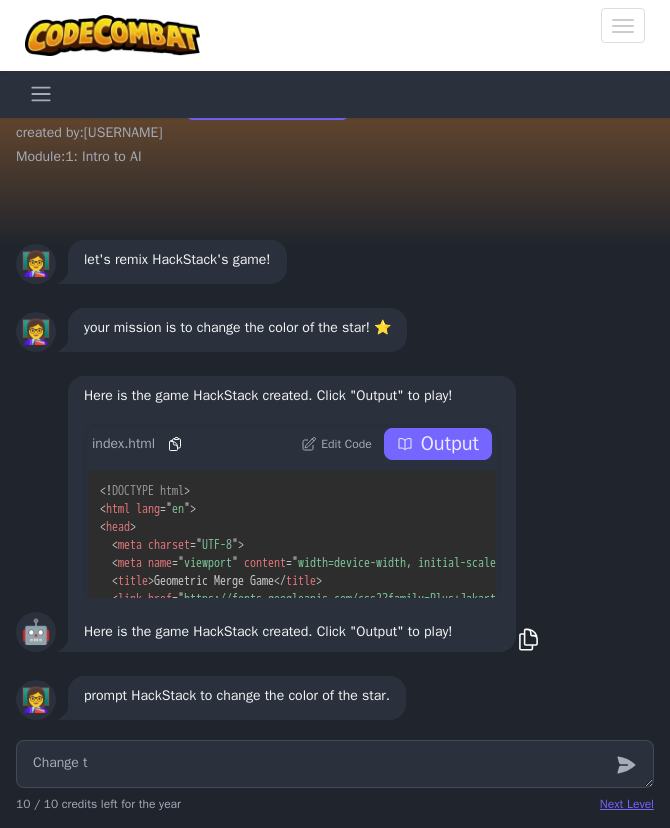 type on "x" 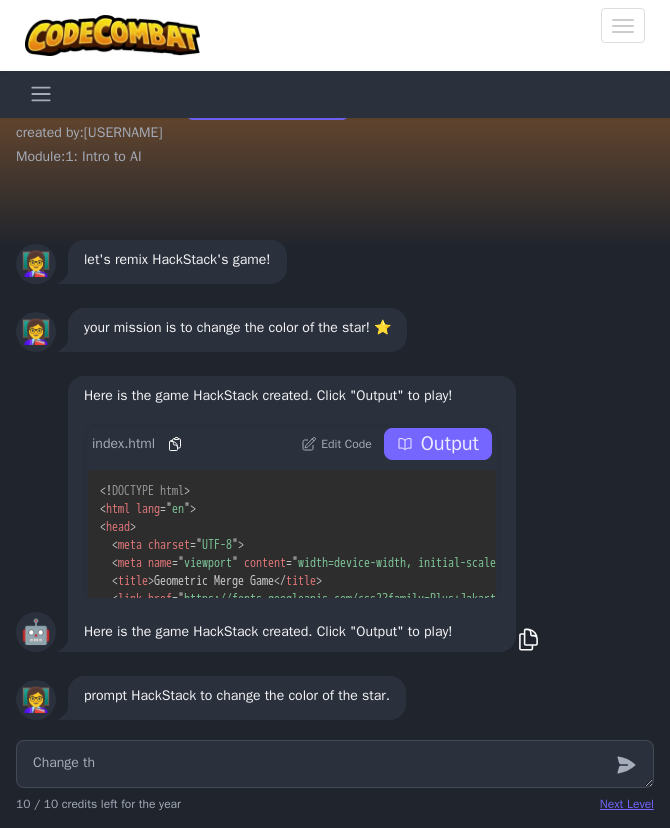 type on "x" 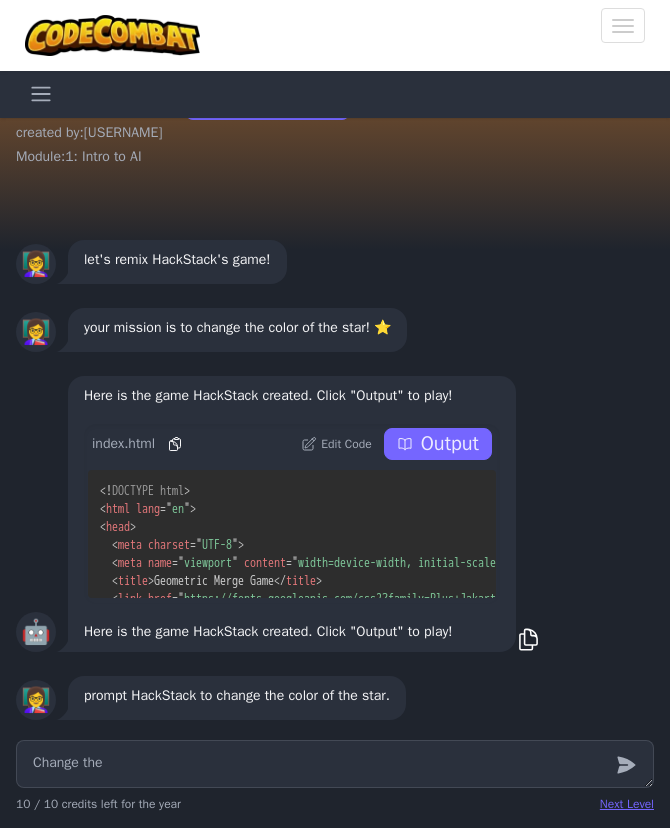 type on "x" 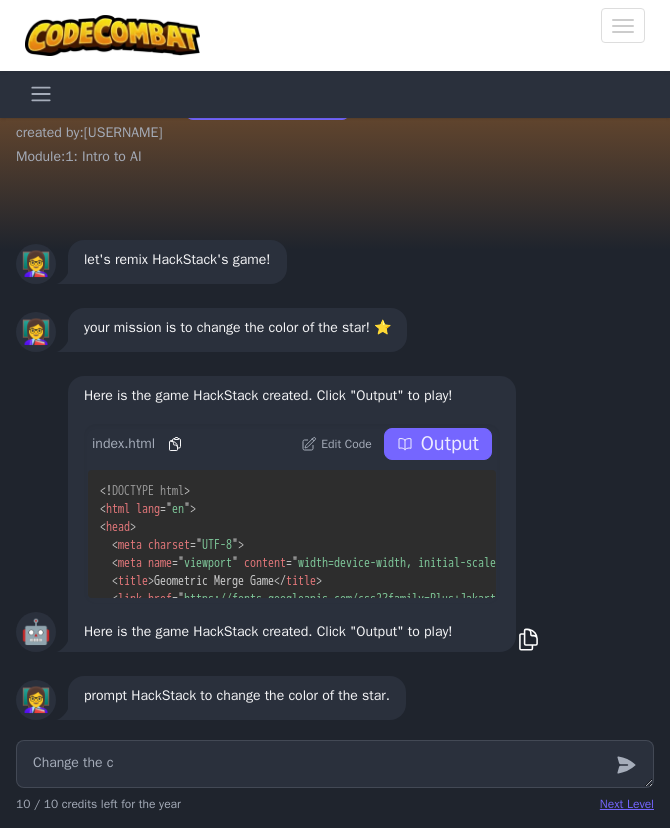 type on "x" 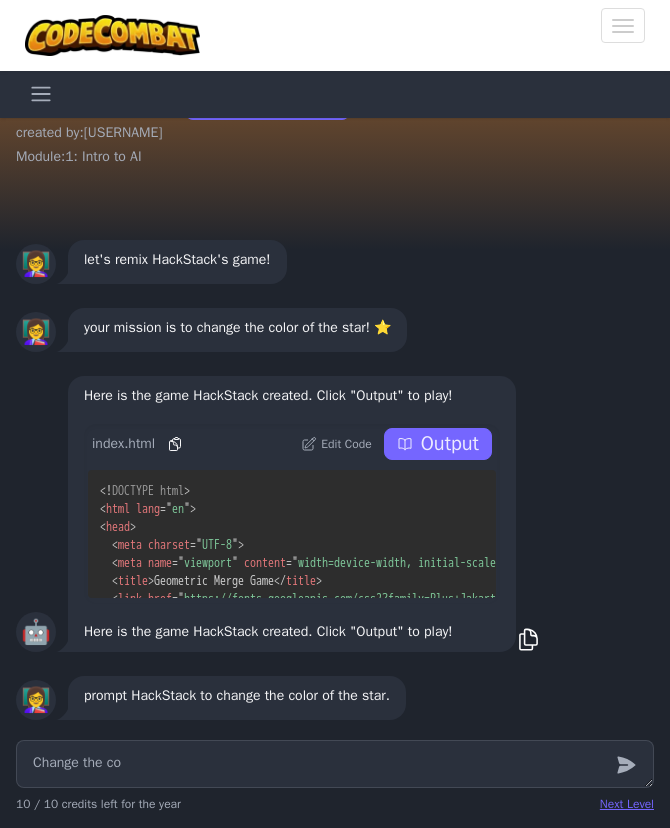 type on "x" 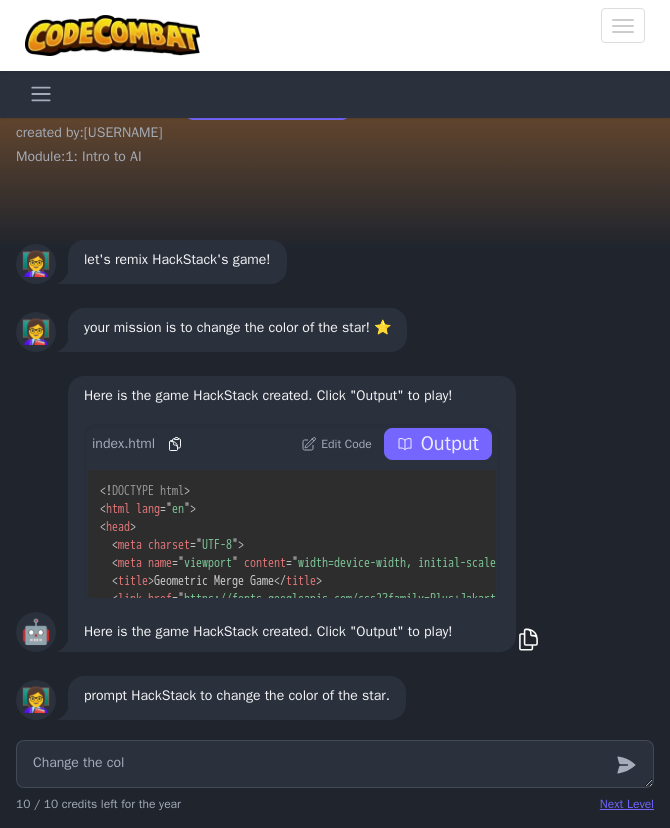 type on "x" 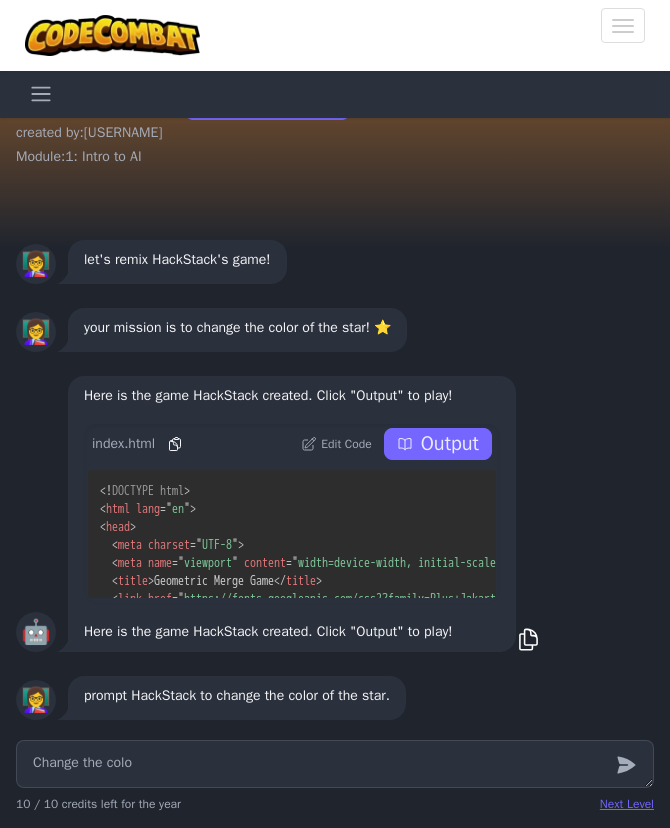 type on "x" 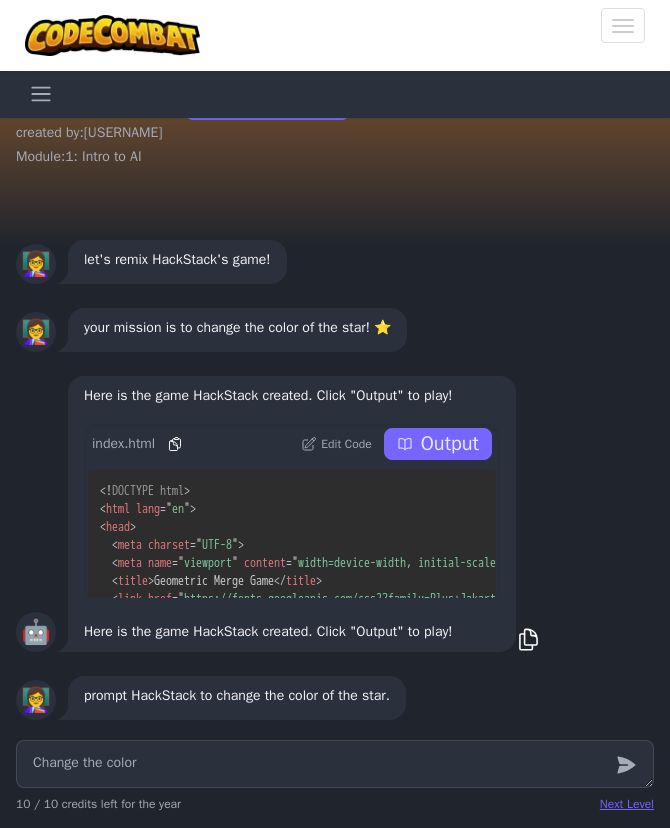 type on "x" 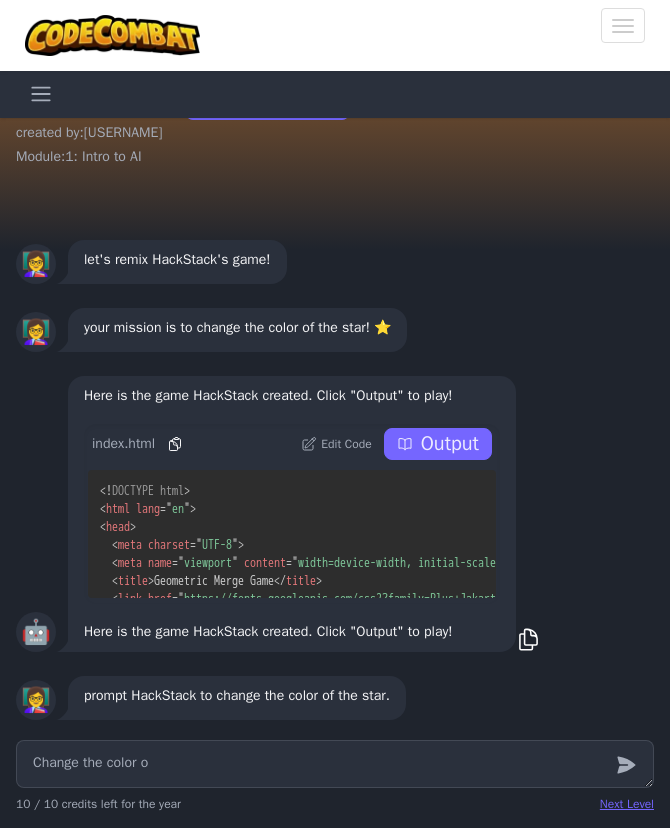 type on "x" 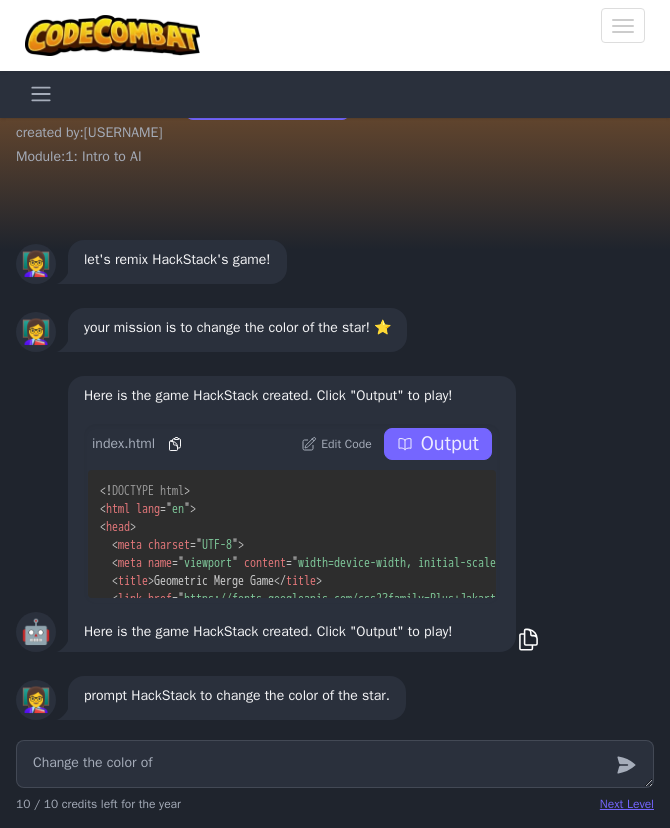 type on "x" 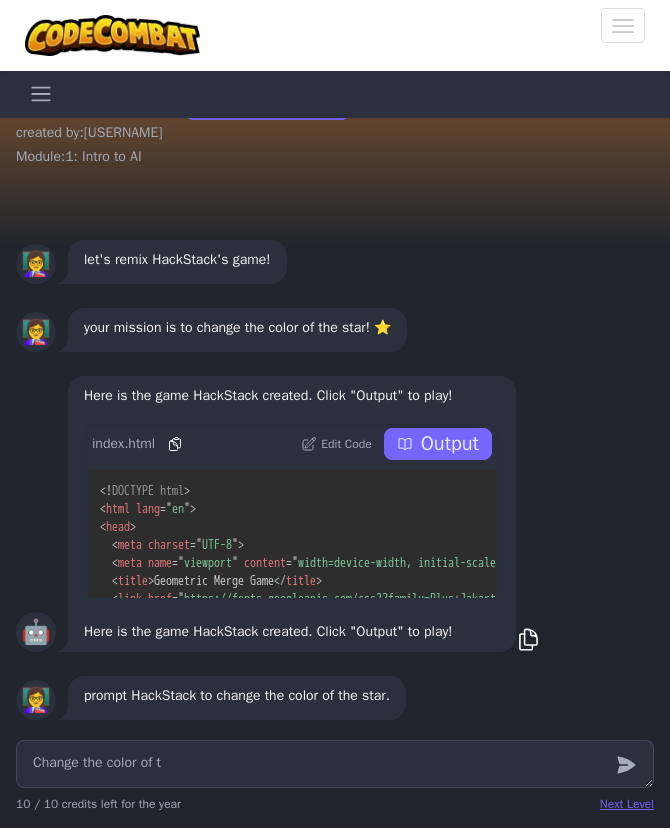 type on "x" 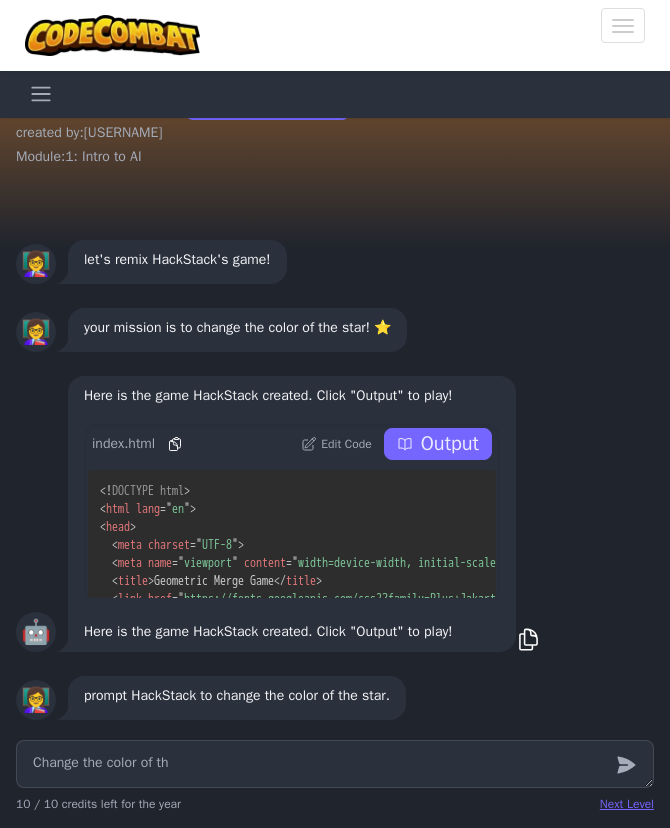 type on "x" 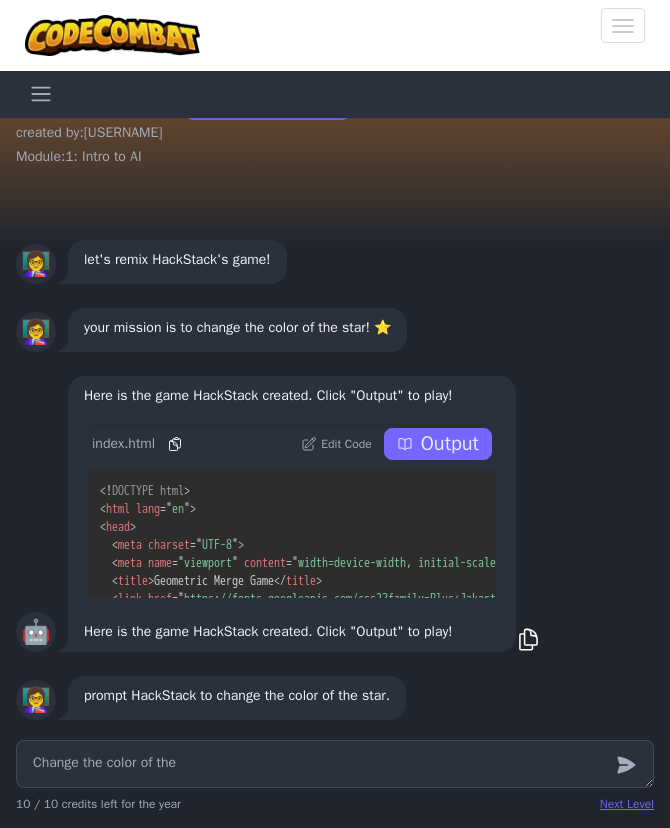 type on "x" 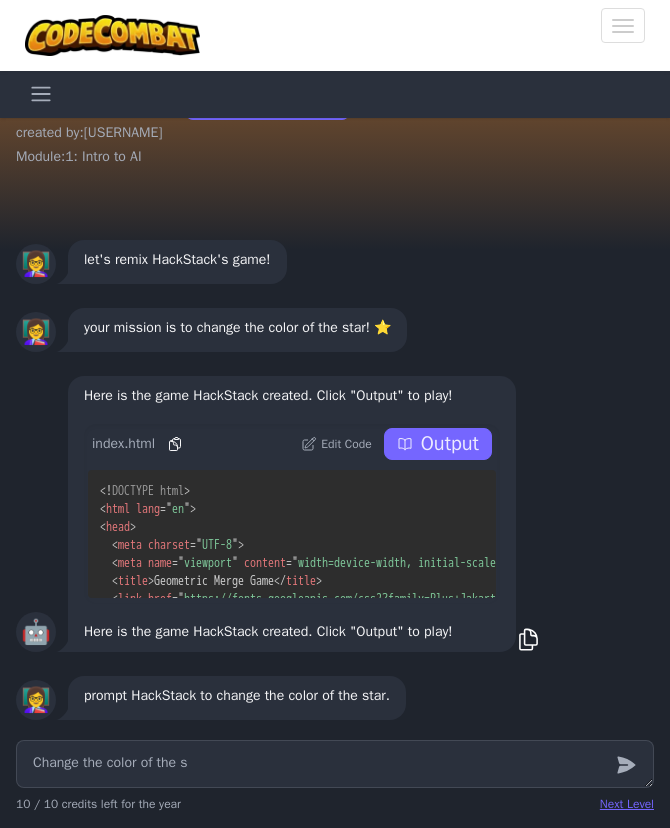 type on "x" 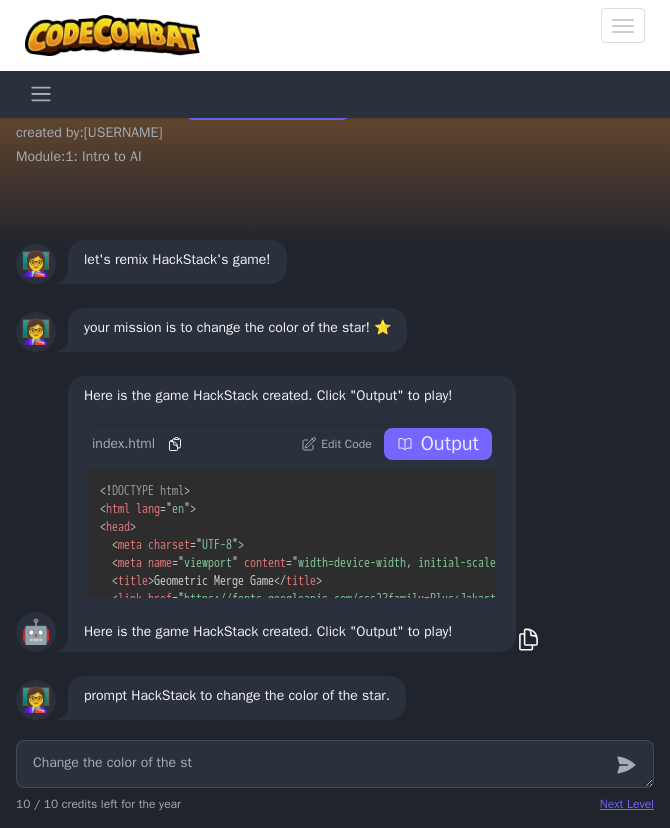 type on "x" 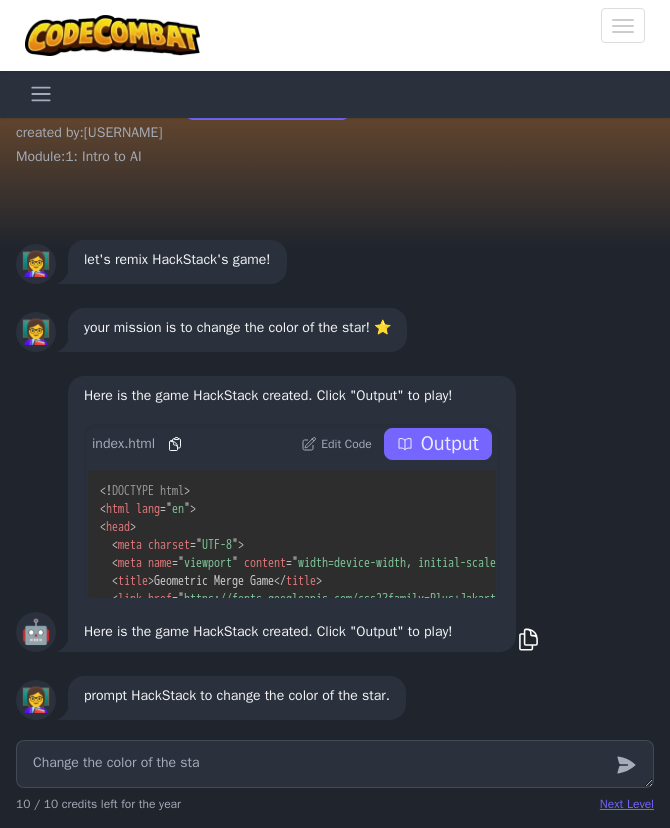 type on "x" 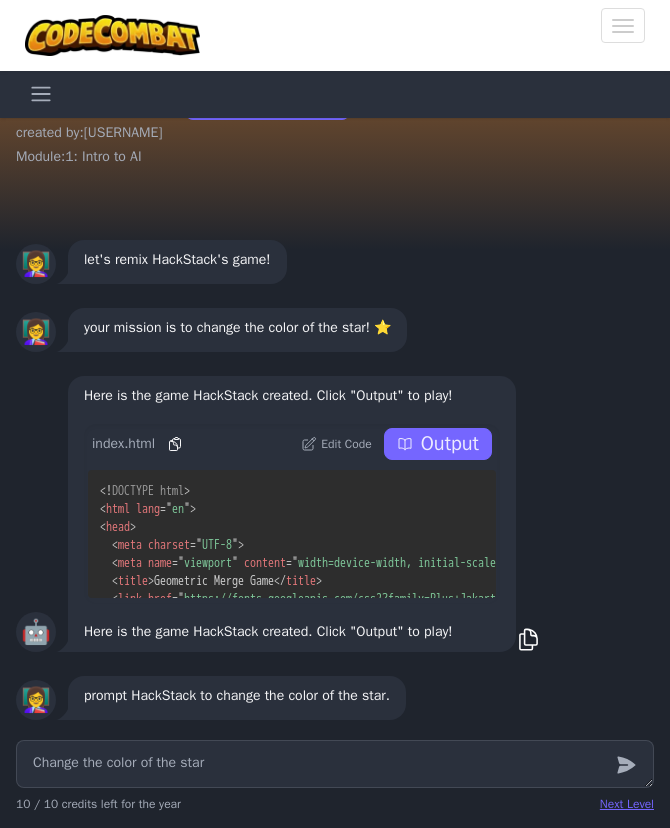 type on "x" 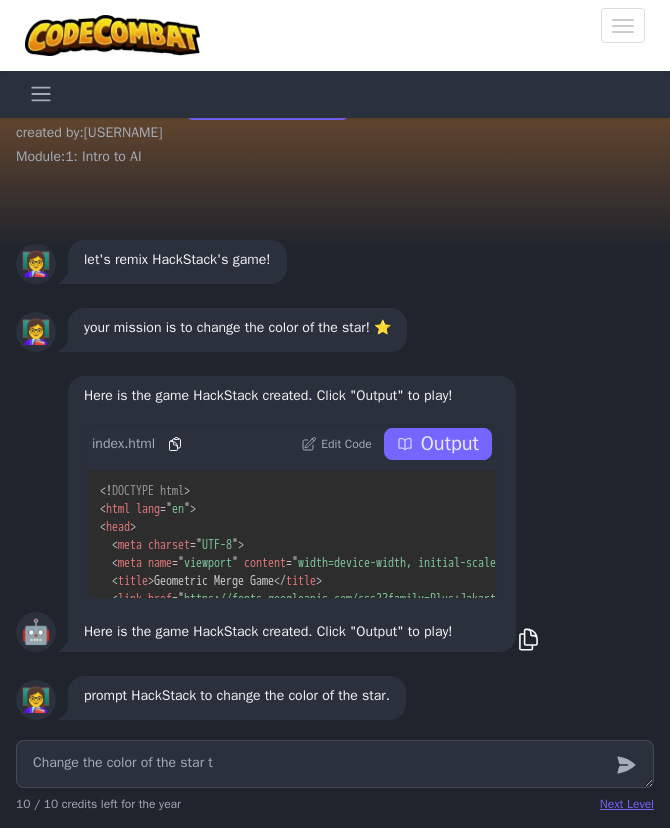 type on "x" 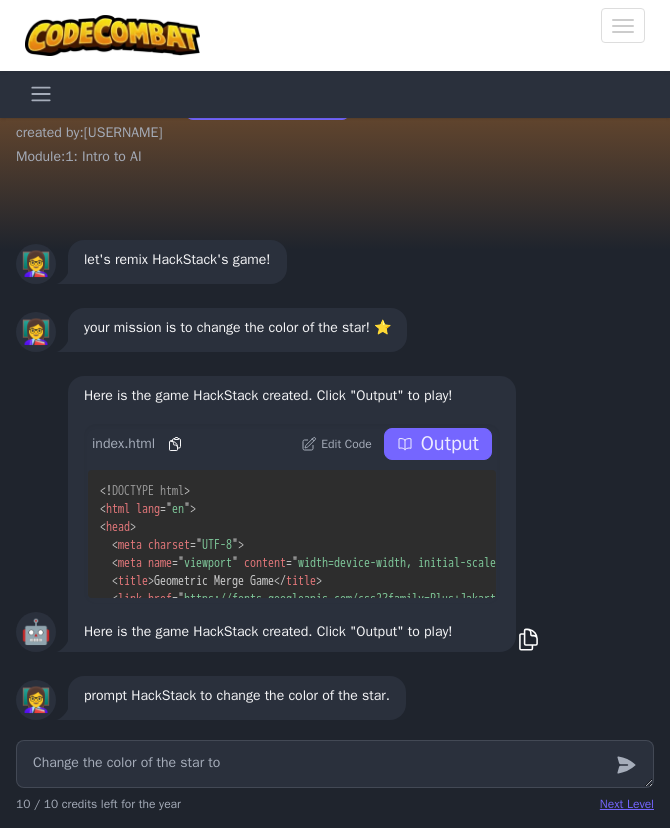 type on "x" 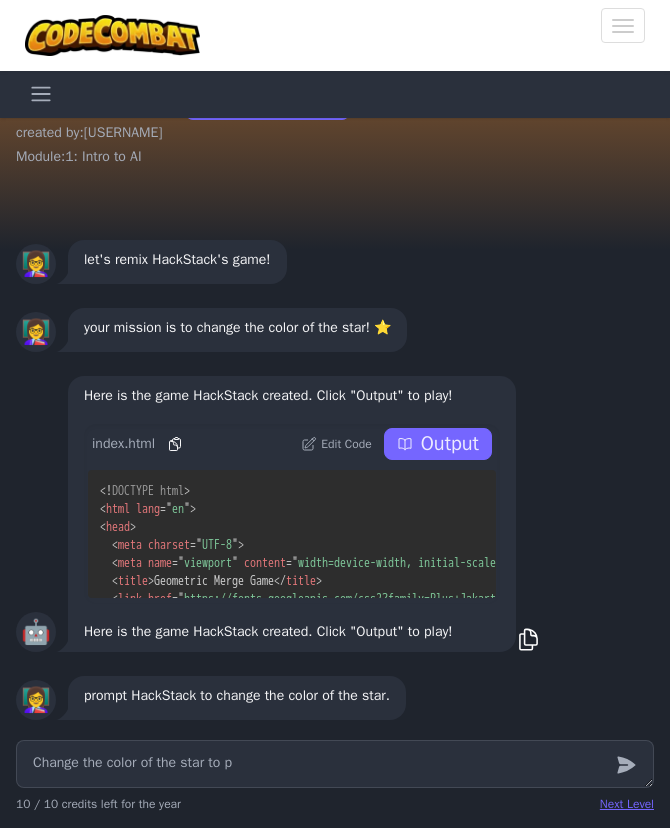 type on "x" 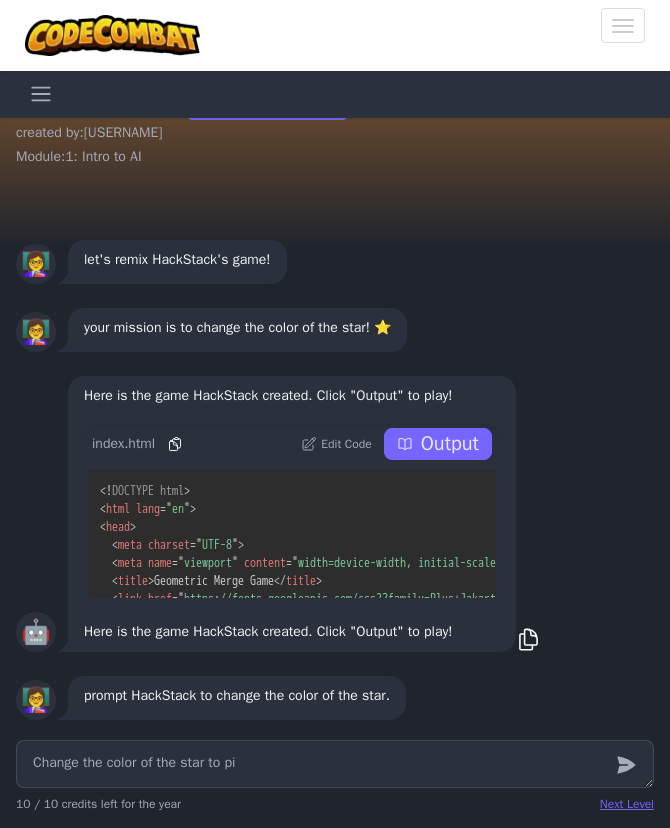 type on "x" 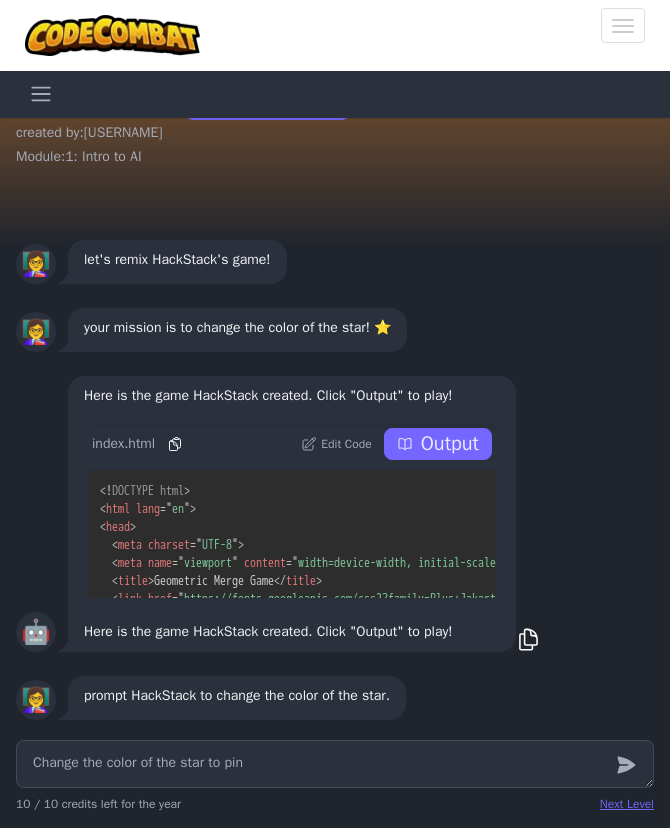 type on "x" 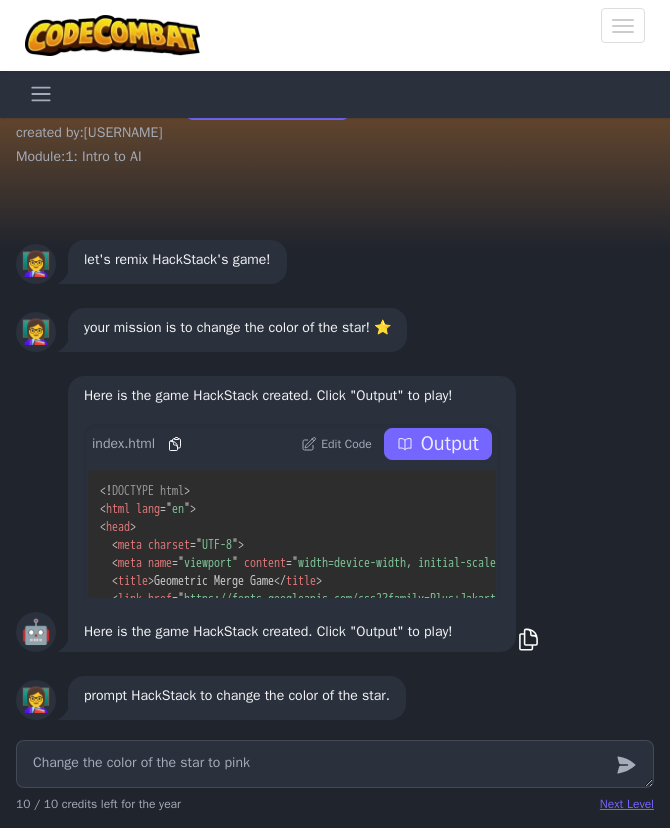 type on "Change the color of the star to pink" 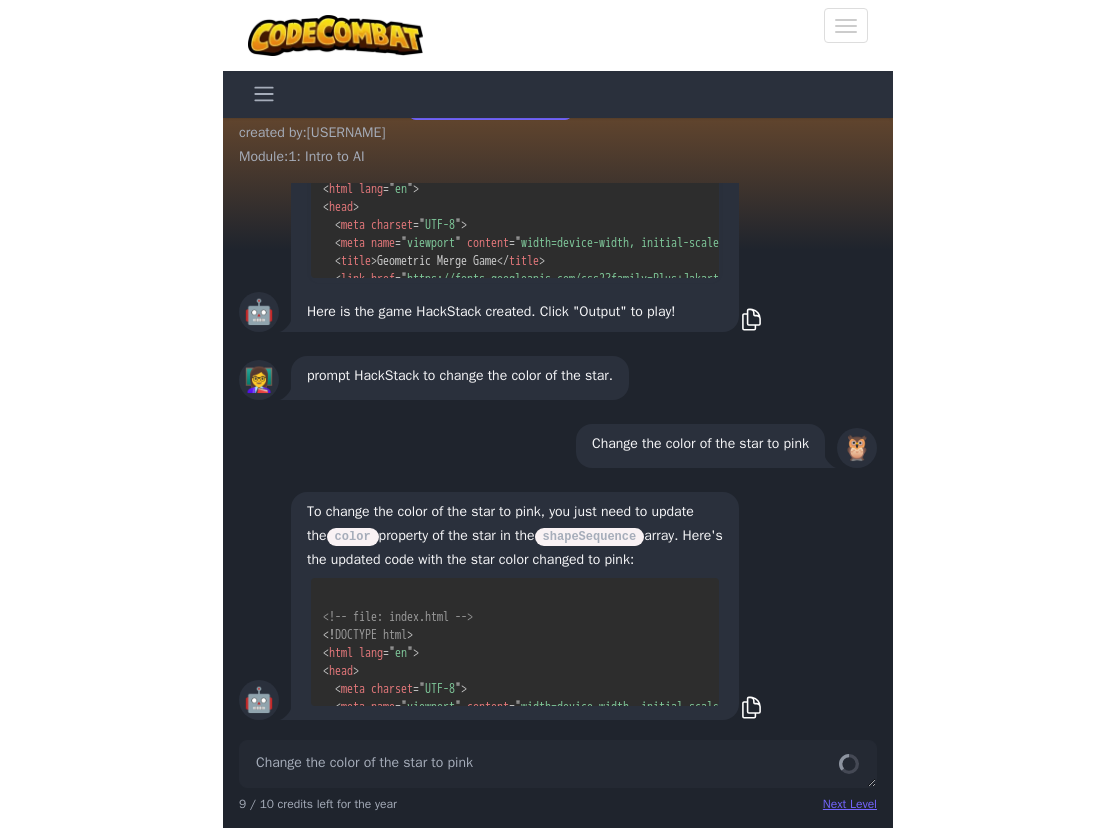 scroll, scrollTop: 1459, scrollLeft: 0, axis: vertical 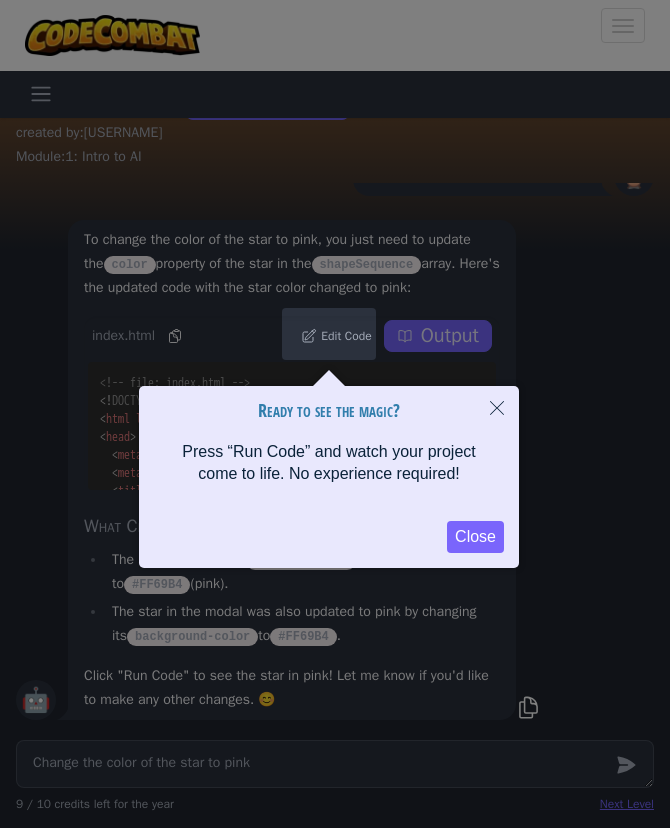 click on "Close" at bounding box center (475, 537) 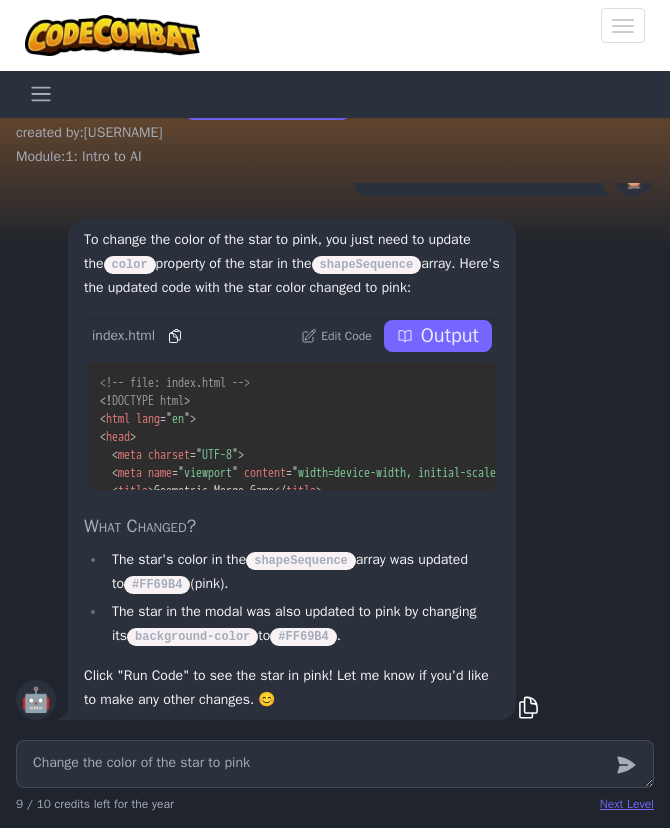 click on "Edit Code" at bounding box center [346, 336] 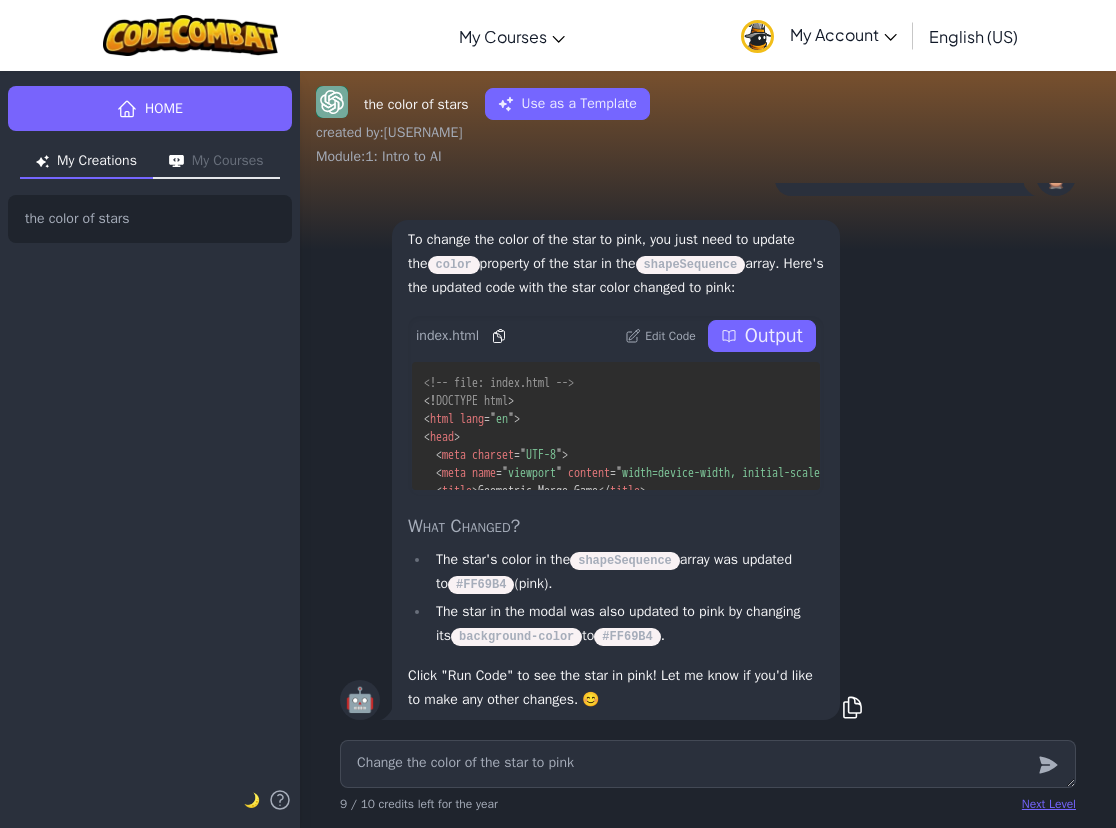 click on "Output" at bounding box center (774, 336) 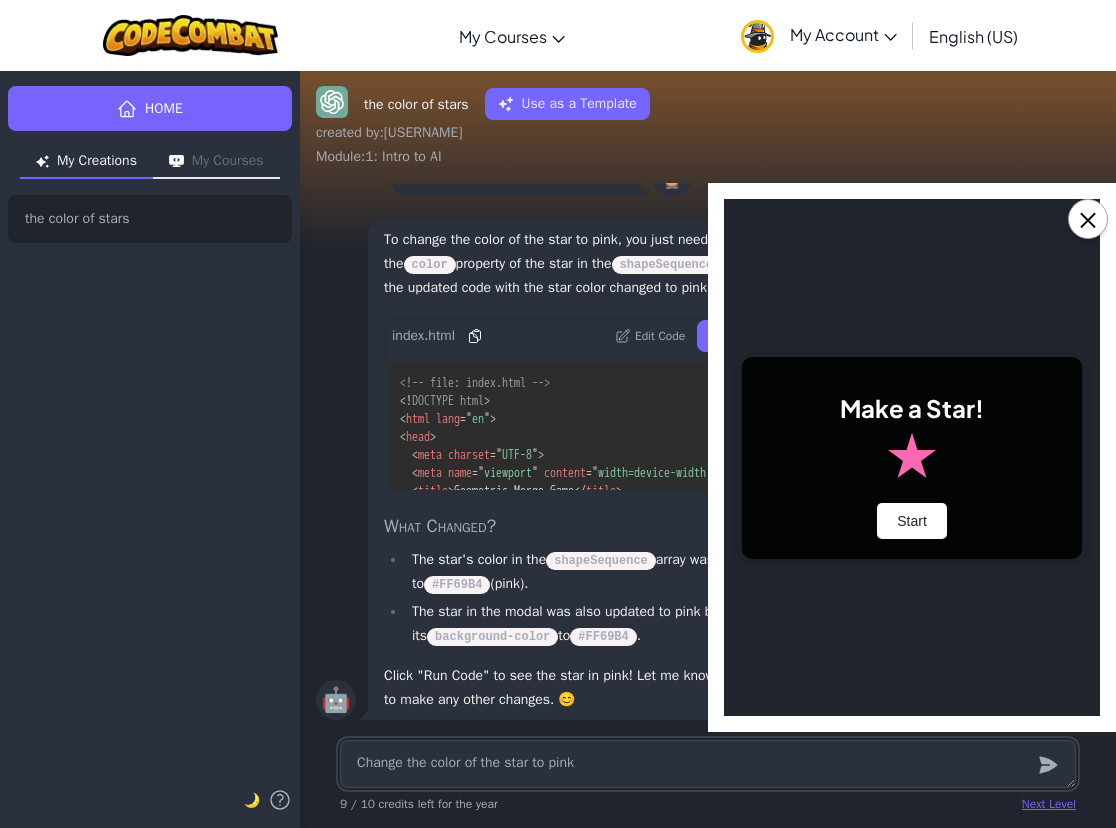 scroll, scrollTop: 0, scrollLeft: 0, axis: both 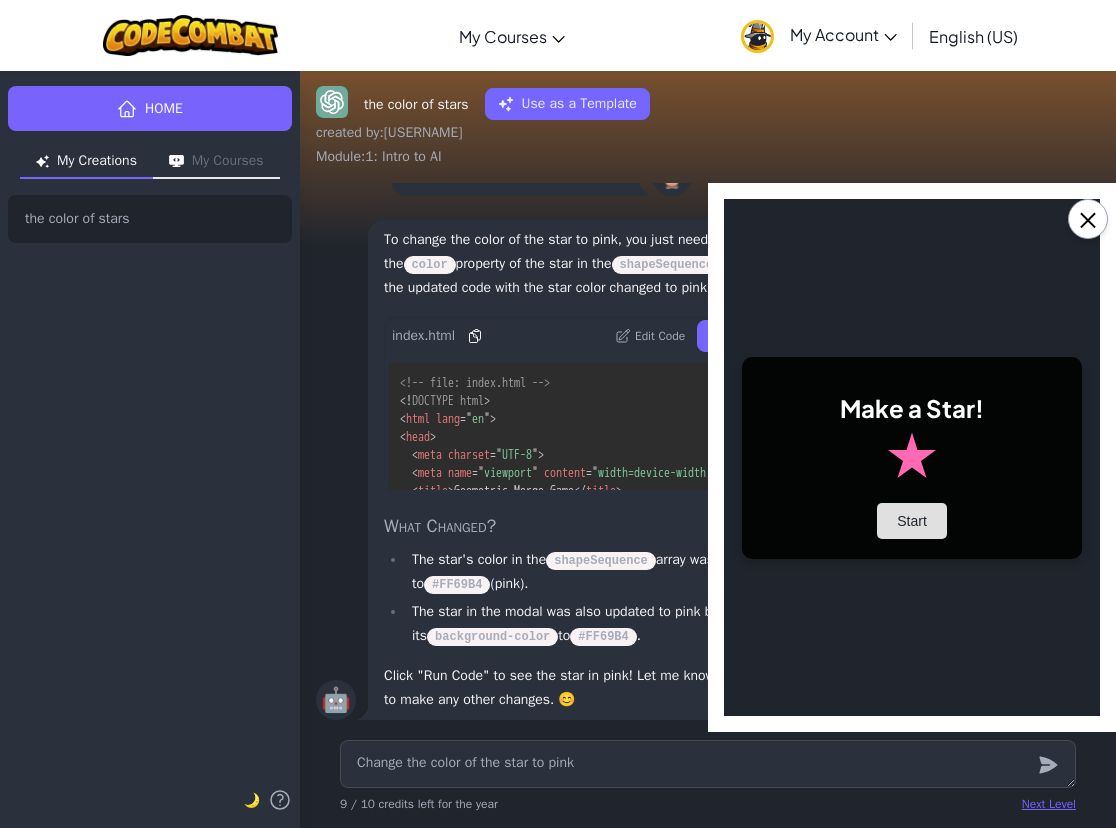 click on "Start" at bounding box center (912, 521) 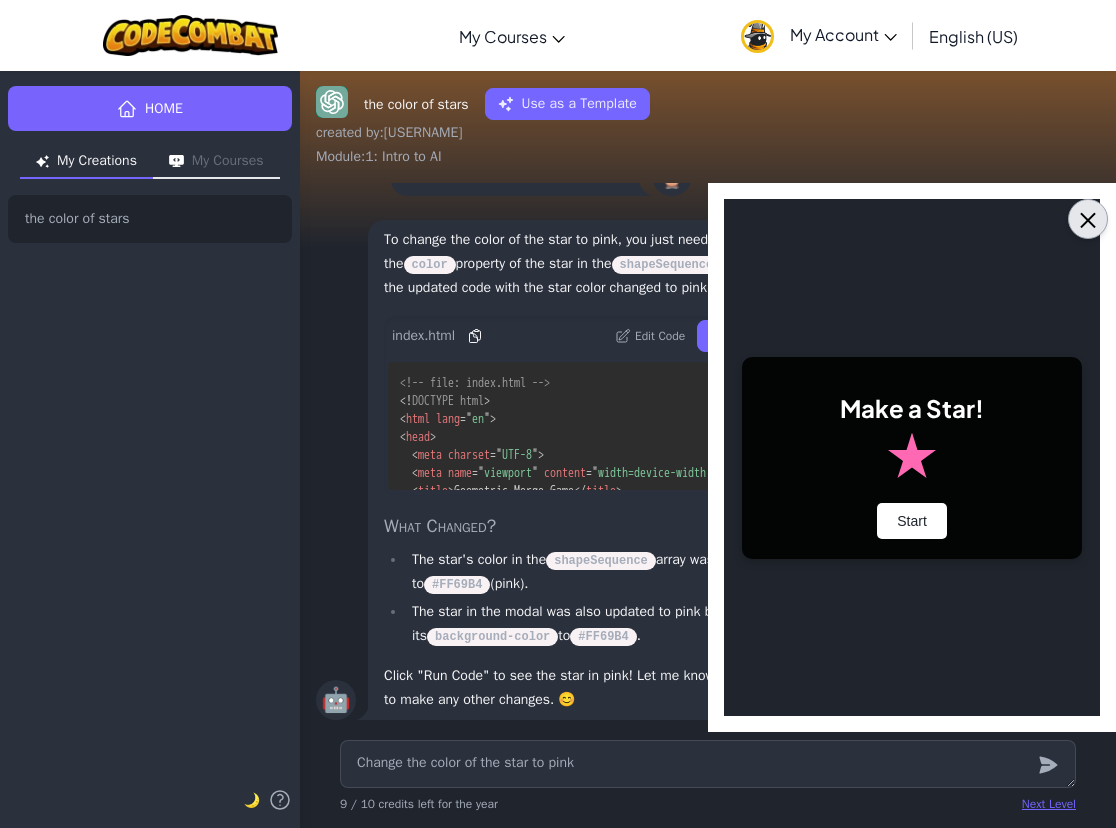 click on "×" at bounding box center [1088, 219] 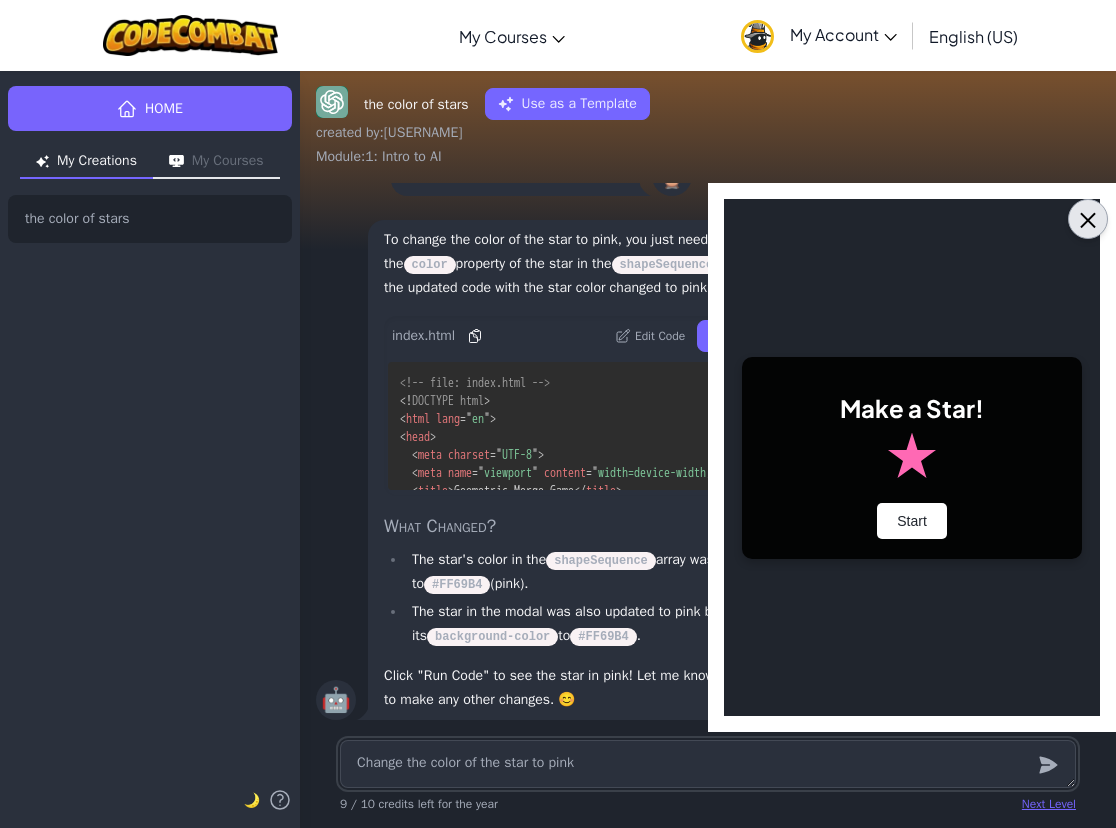 type on "x" 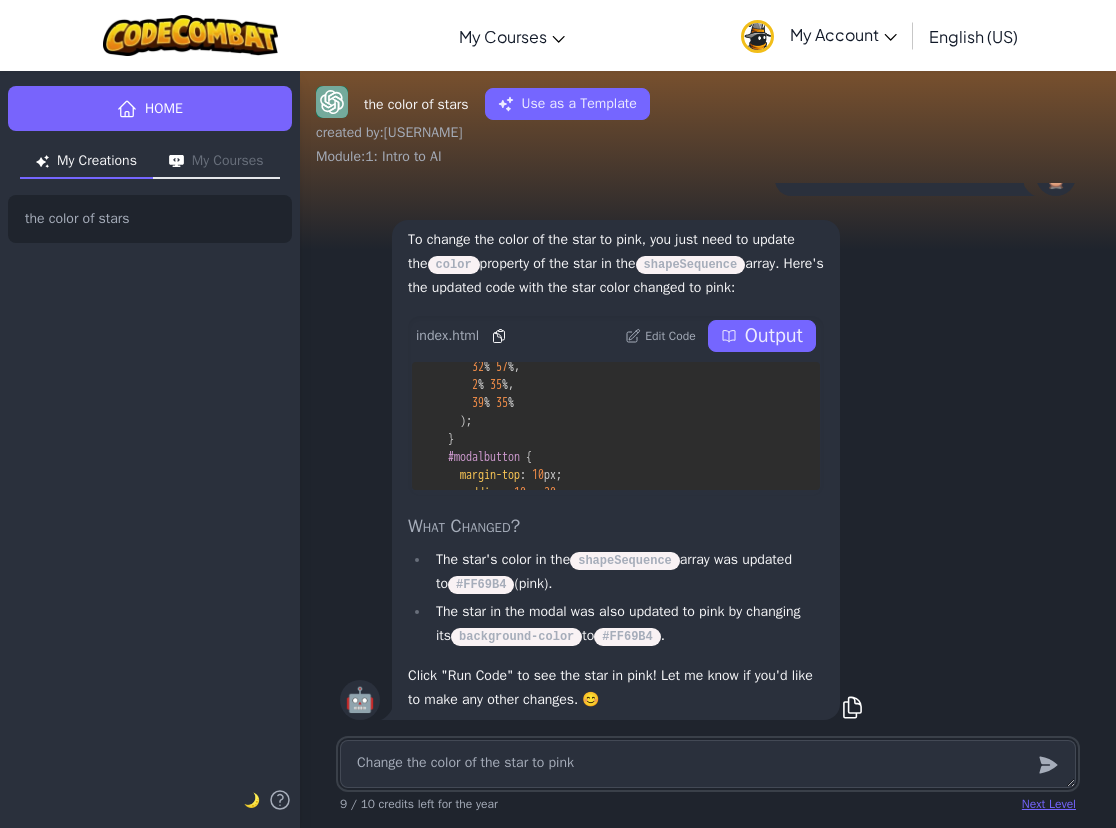 scroll, scrollTop: 3205, scrollLeft: 0, axis: vertical 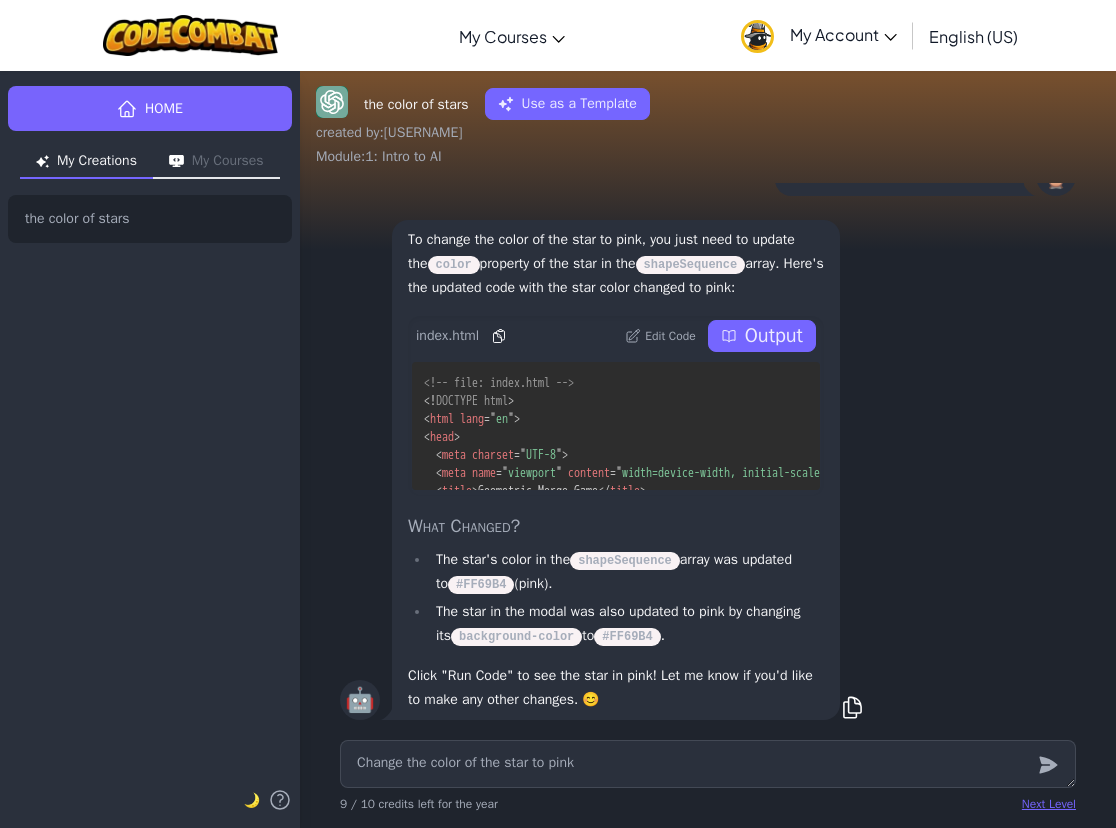 click on "Edit Code" at bounding box center (670, 336) 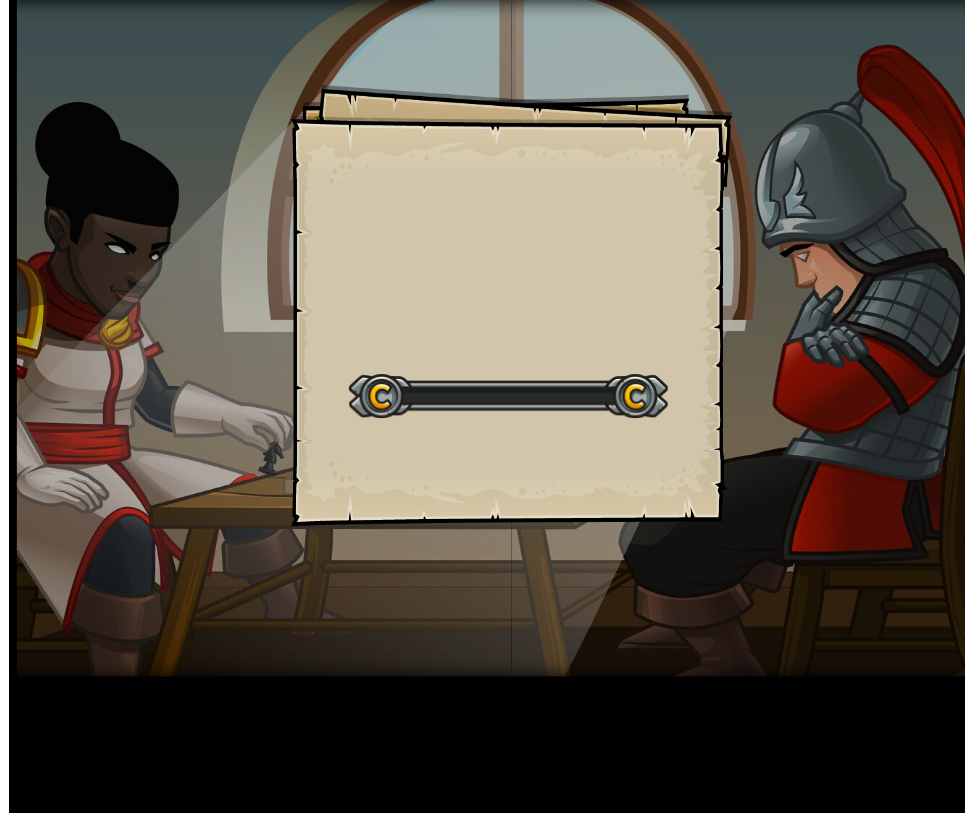 scroll, scrollTop: 0, scrollLeft: 0, axis: both 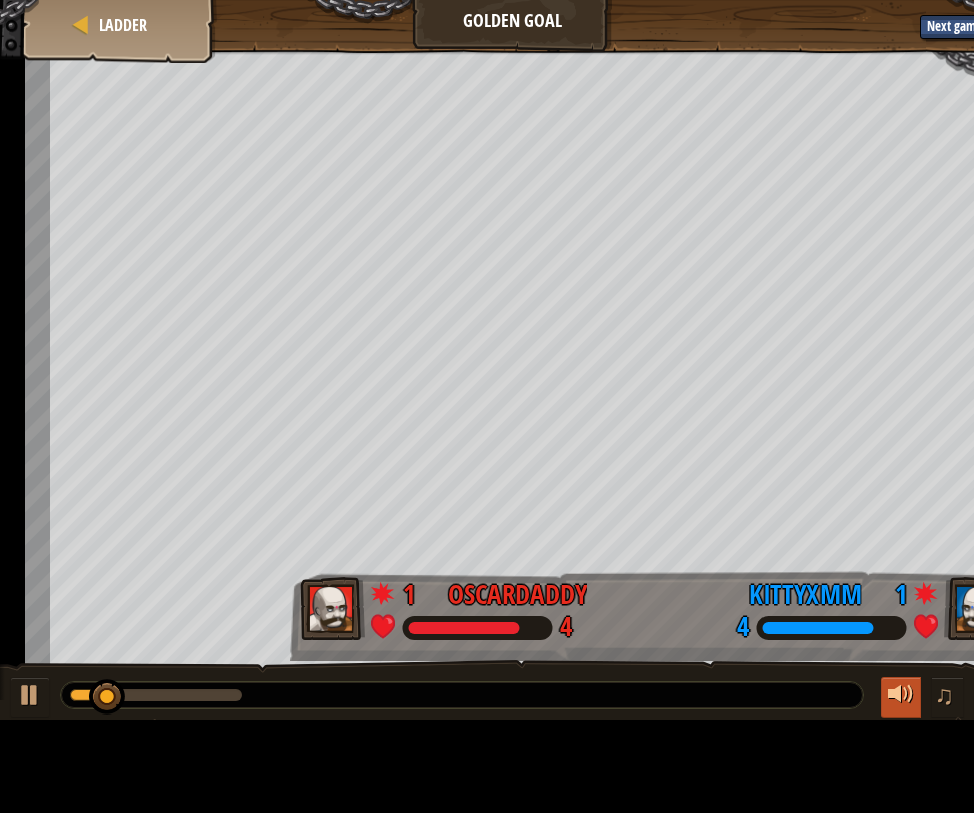 click at bounding box center (901, 695) 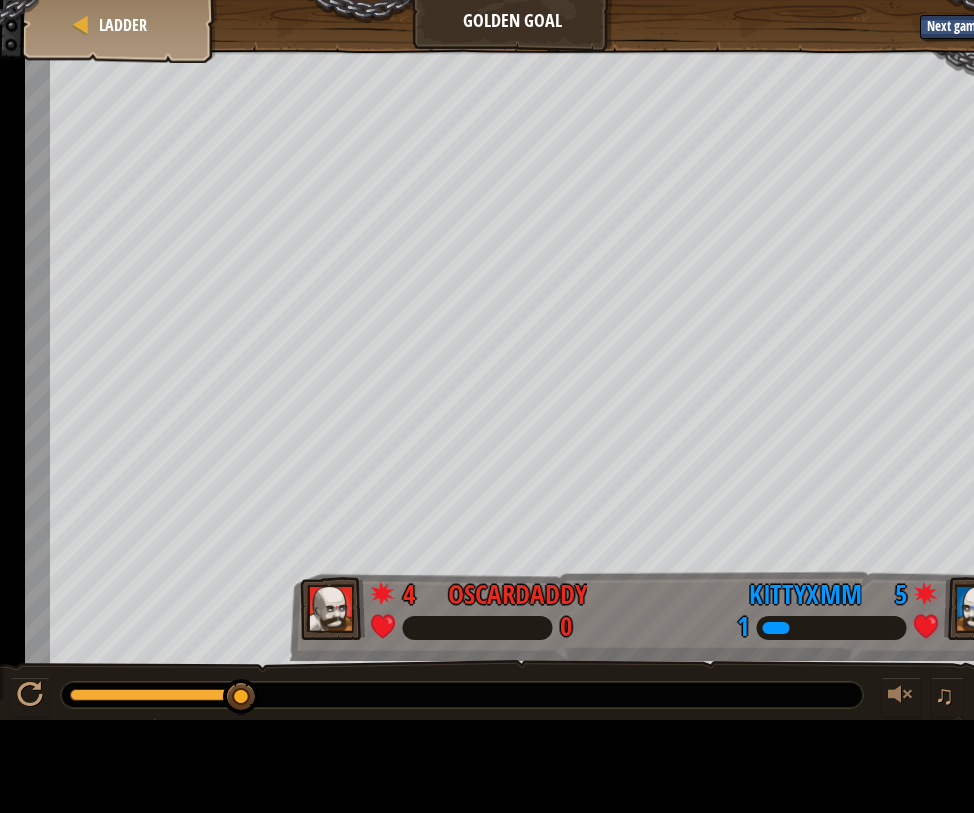 drag, startPoint x: 240, startPoint y: 690, endPoint x: 684, endPoint y: 717, distance: 444.8202 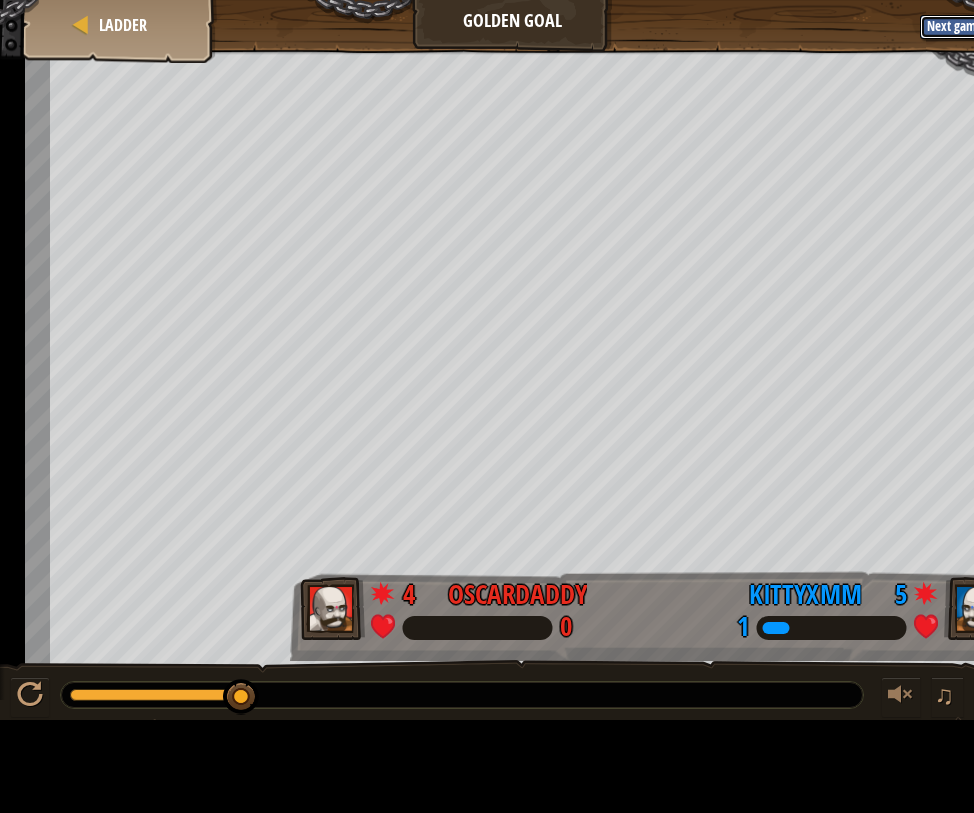 click on "Next game" at bounding box center (954, 27) 